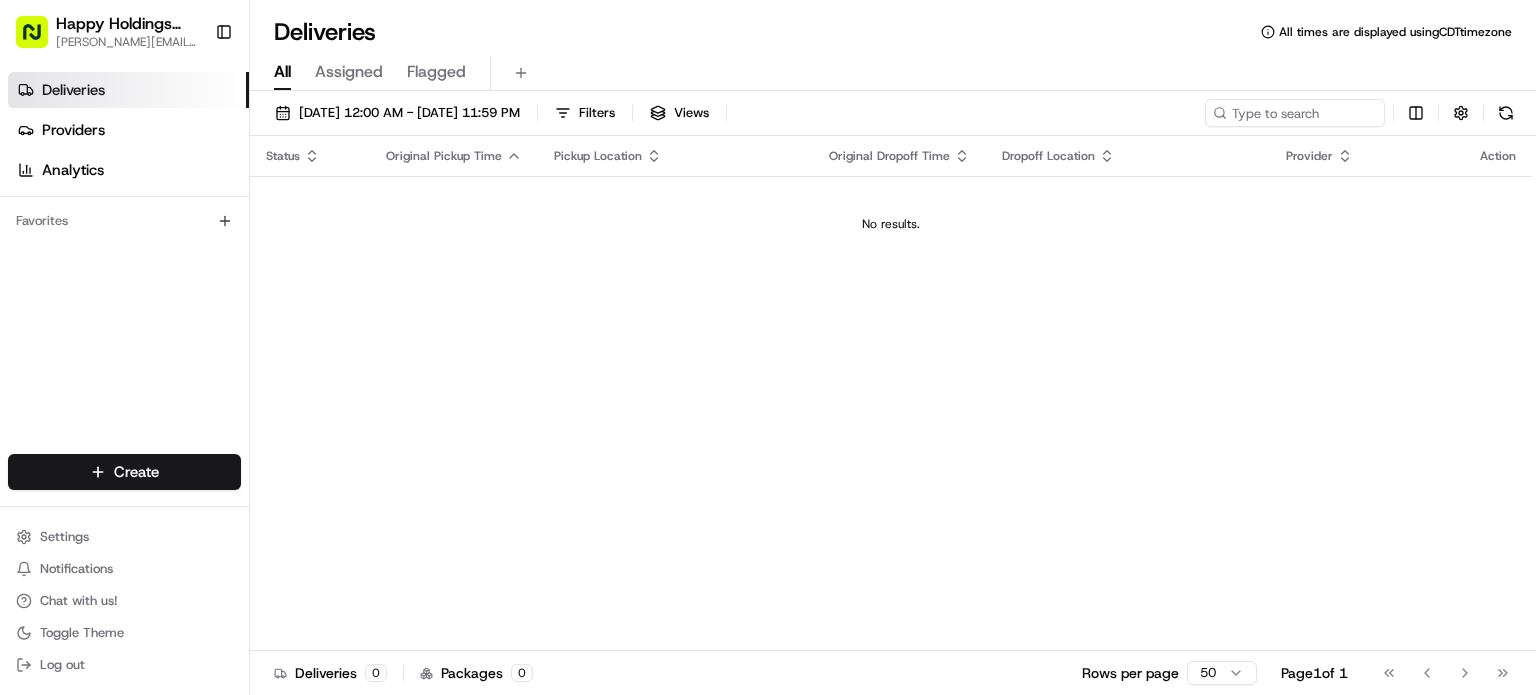 scroll, scrollTop: 0, scrollLeft: 0, axis: both 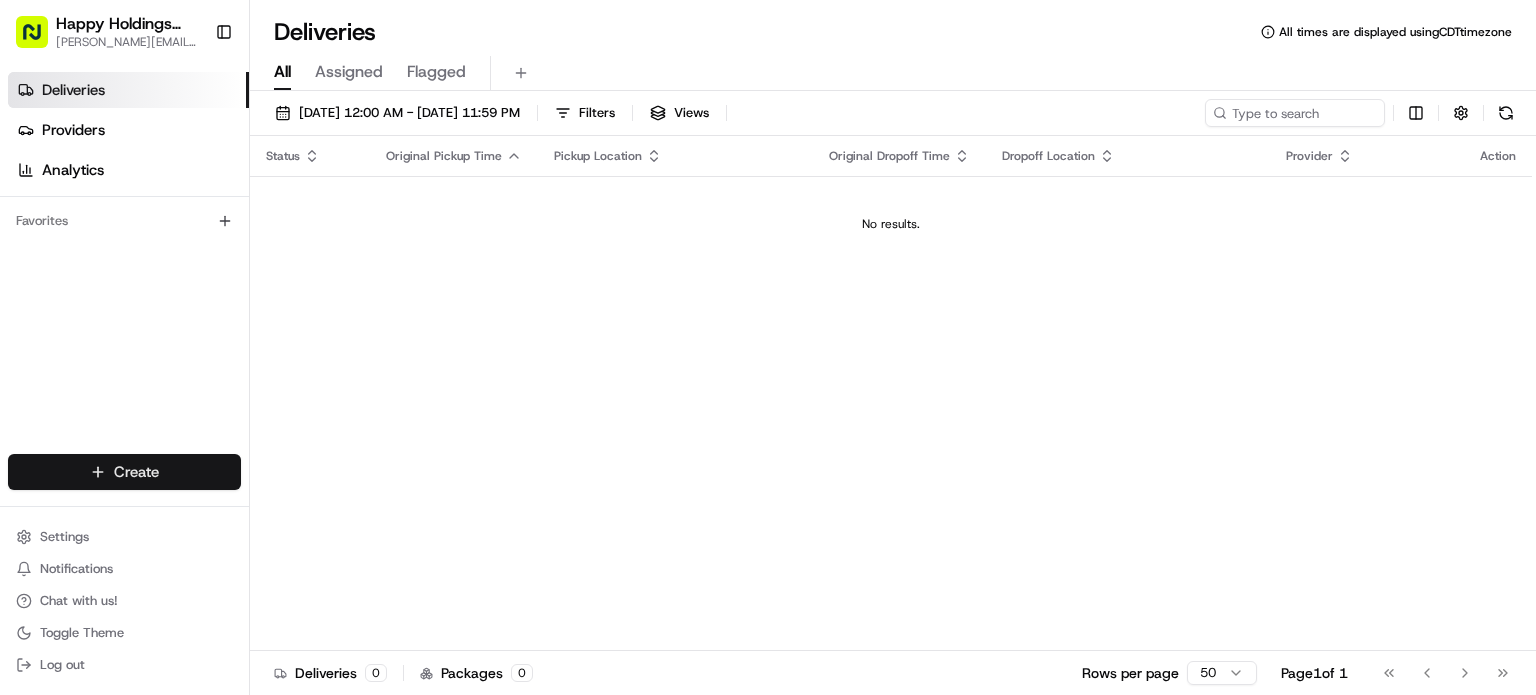 click on "Happy Holdings group [PERSON_NAME][EMAIL_ADDRESS][DOMAIN_NAME] Toggle Sidebar Deliveries Providers Analytics Favorites Main Menu Members & Organization Organization Users Roles Preferences Customization Tracking Orchestration Automations Locations Pickup Locations Dropoff Locations Billing Billing Refund Requests Integrations Notification Triggers Webhooks API Keys Request Logs Create Settings Notifications Chat with us! Toggle Theme Log out Deliveries All times are displayed using  CDT  timezone All Assigned Flagged [DATE] 12:00 AM - [DATE] 11:59 PM Filters Views Status Original Pickup Time Pickup Location Original Dropoff Time Dropoff Location Provider Action No results. Deliveries 0 Packages 0 Rows per page 50 Page  1  of   1 Go to first page Go to previous page Go to next page Go to last page" at bounding box center [768, 347] 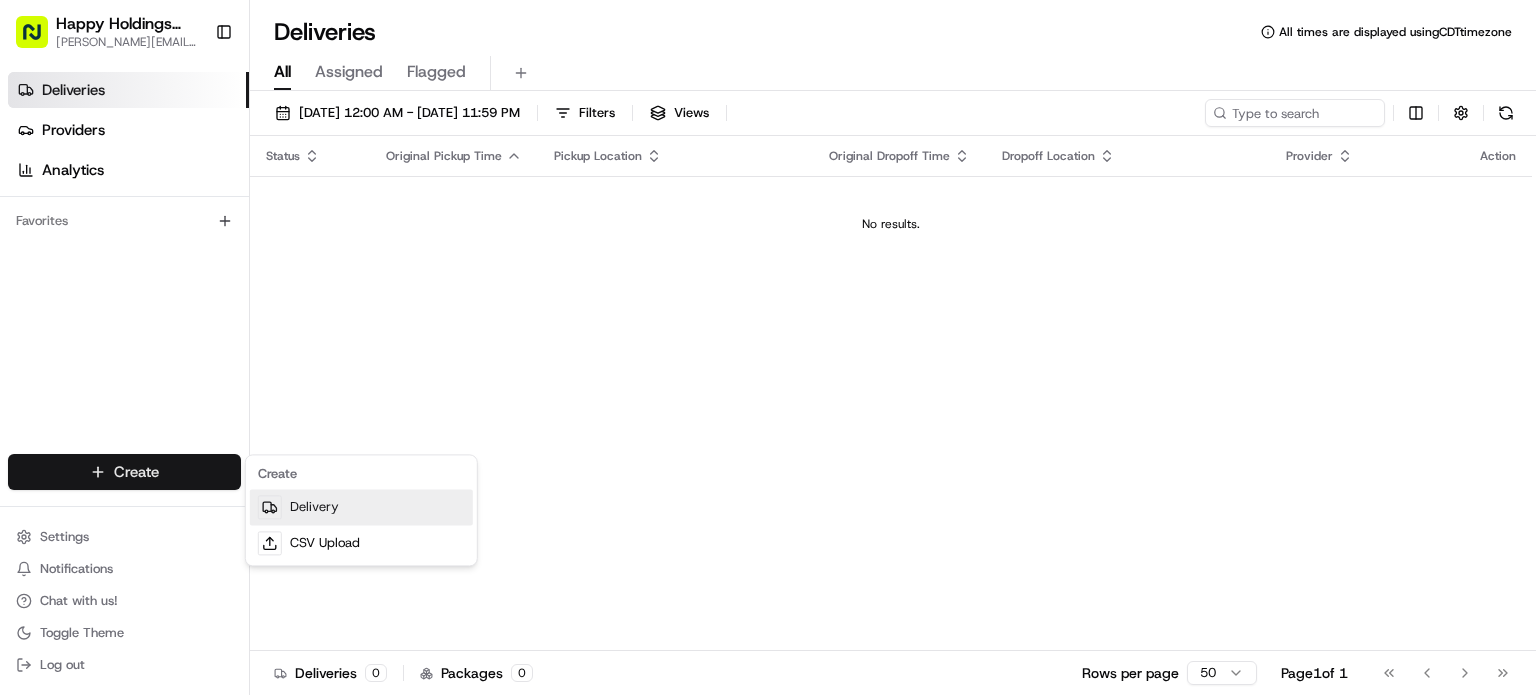click on "Delivery" at bounding box center (361, 507) 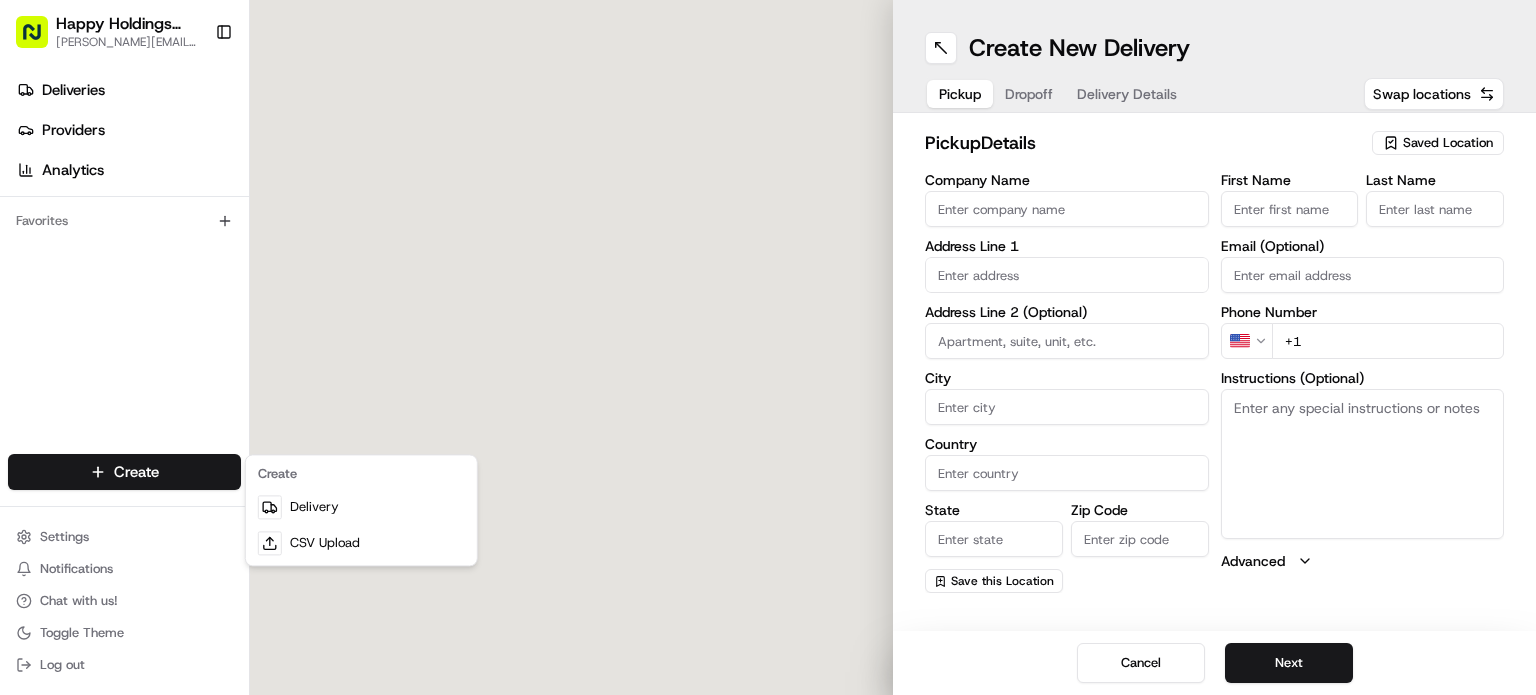 drag, startPoint x: 376, startPoint y: 504, endPoint x: 748, endPoint y: 317, distance: 416.3568 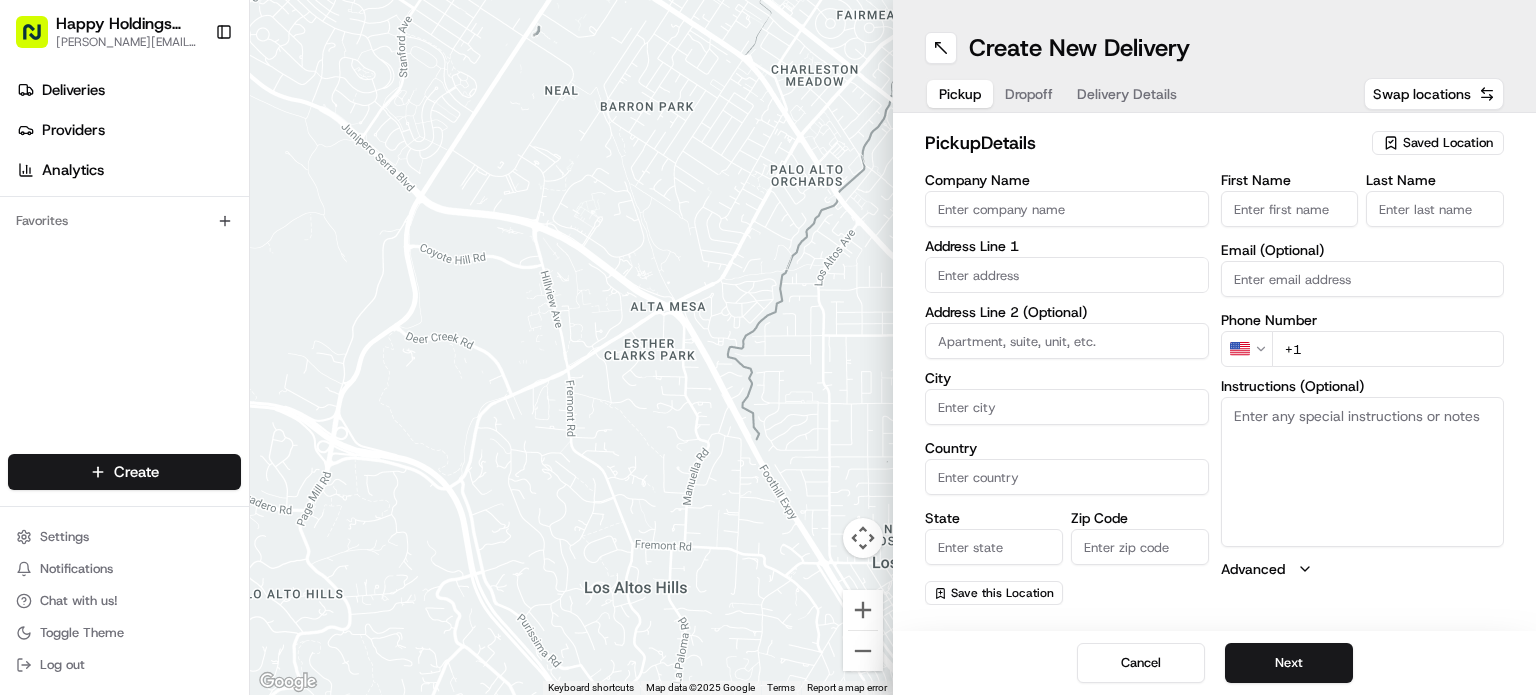 click on "Company Name" at bounding box center [1067, 209] 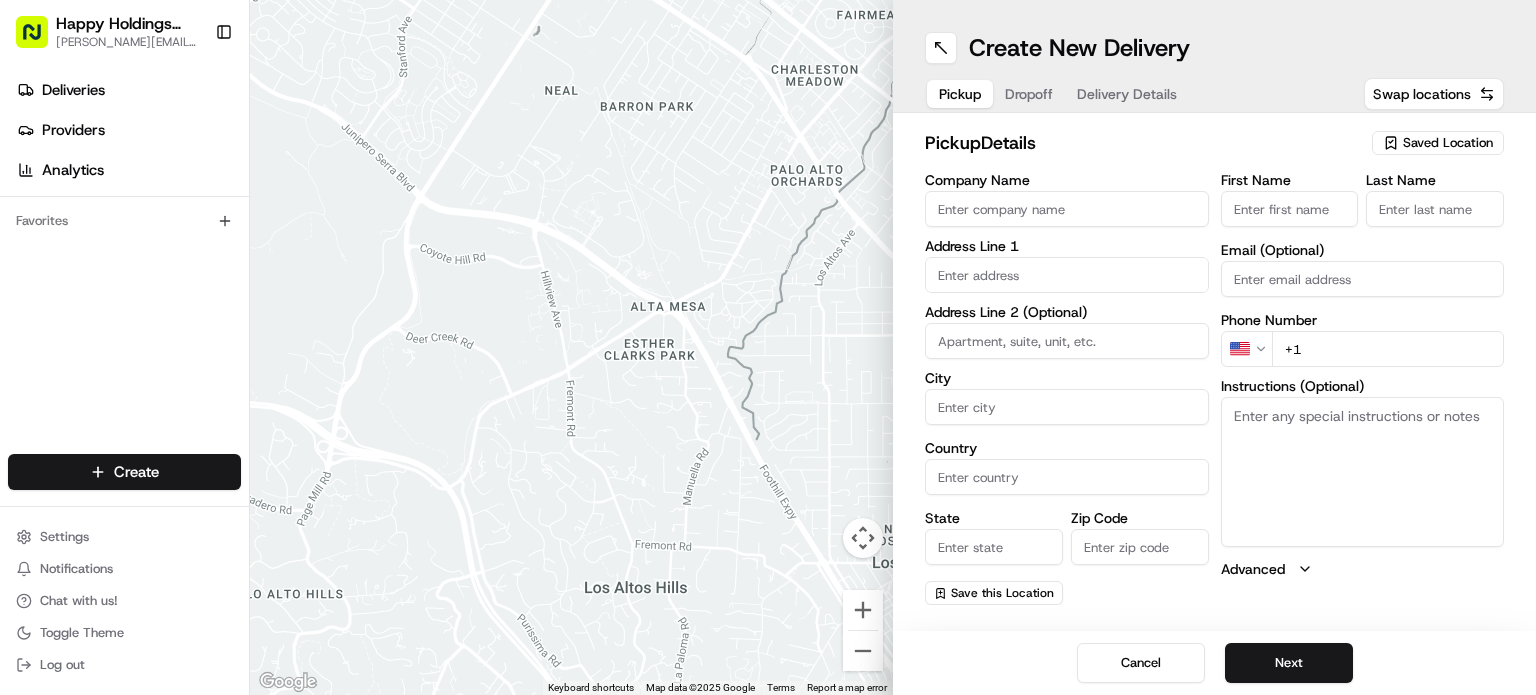 click on "Saved Location" at bounding box center (1448, 143) 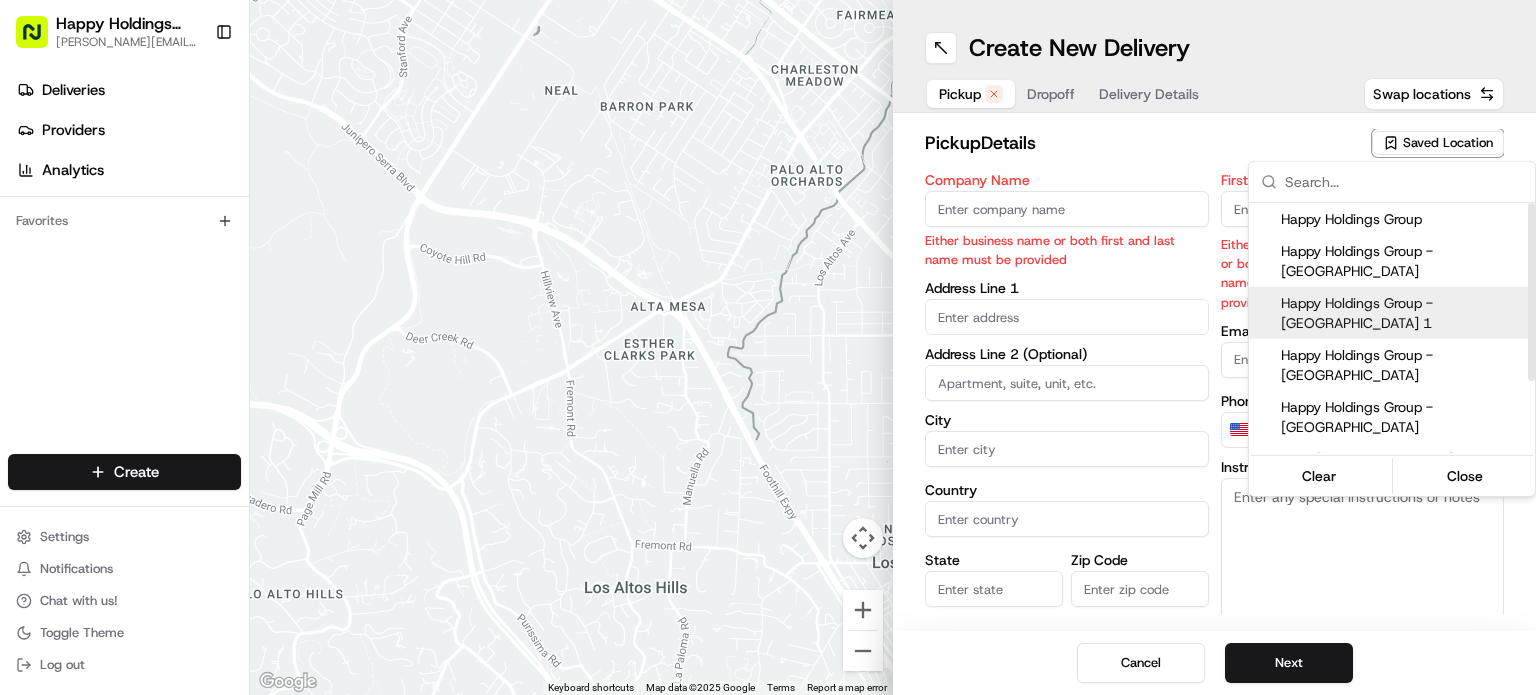 click on "Happy Holdings Group -  [GEOGRAPHIC_DATA] 1" at bounding box center (1404, 313) 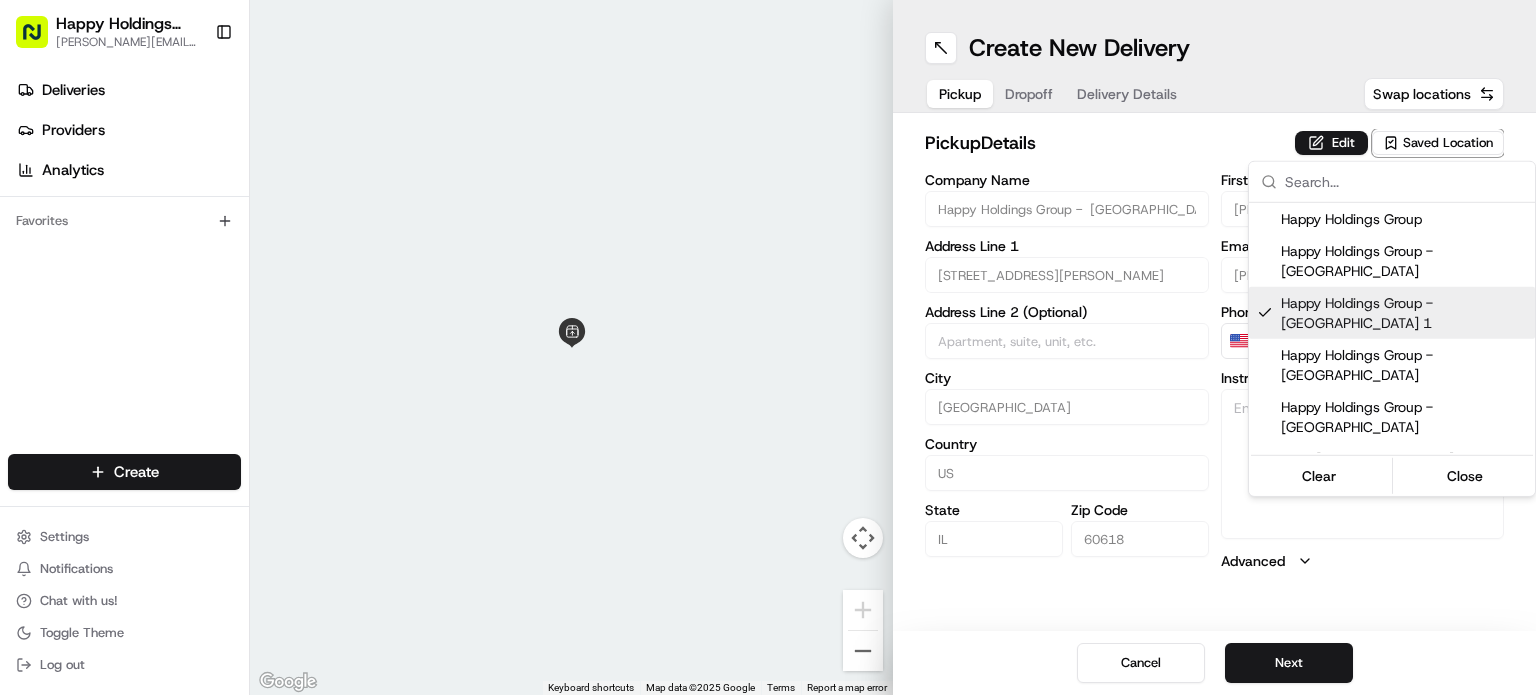 click on "Happy Holdings group [PERSON_NAME][EMAIL_ADDRESS][DOMAIN_NAME] Toggle Sidebar Deliveries Providers Analytics Favorites Main Menu Members & Organization Organization Users Roles Preferences Customization Tracking Orchestration Automations Locations Pickup Locations Dropoff Locations Billing Billing Refund Requests Integrations Notification Triggers Webhooks API Keys Request Logs Create Settings Notifications Chat with us! Toggle Theme Log out ← Move left → Move right ↑ Move up ↓ Move down + Zoom in - Zoom out Home Jump left by 75% End Jump right by 75% Page Up Jump up by 75% Page Down Jump down by 75% Keyboard shortcuts Map Data Map data ©2025 Google Map data ©2025 Google 2 m  Click to toggle between metric and imperial units Terms Report a map error Create New Delivery Pickup Dropoff Delivery Details Swap locations pickup  Details  Edit Saved Location Company Name Happy Holdings Group -  [GEOGRAPHIC_DATA] 1 Address Line 1 [STREET_ADDRESS][PERSON_NAME] Address Line 2 (Optional) [GEOGRAPHIC_DATA] [GEOGRAPHIC_DATA] State [US_STATE]" at bounding box center (768, 347) 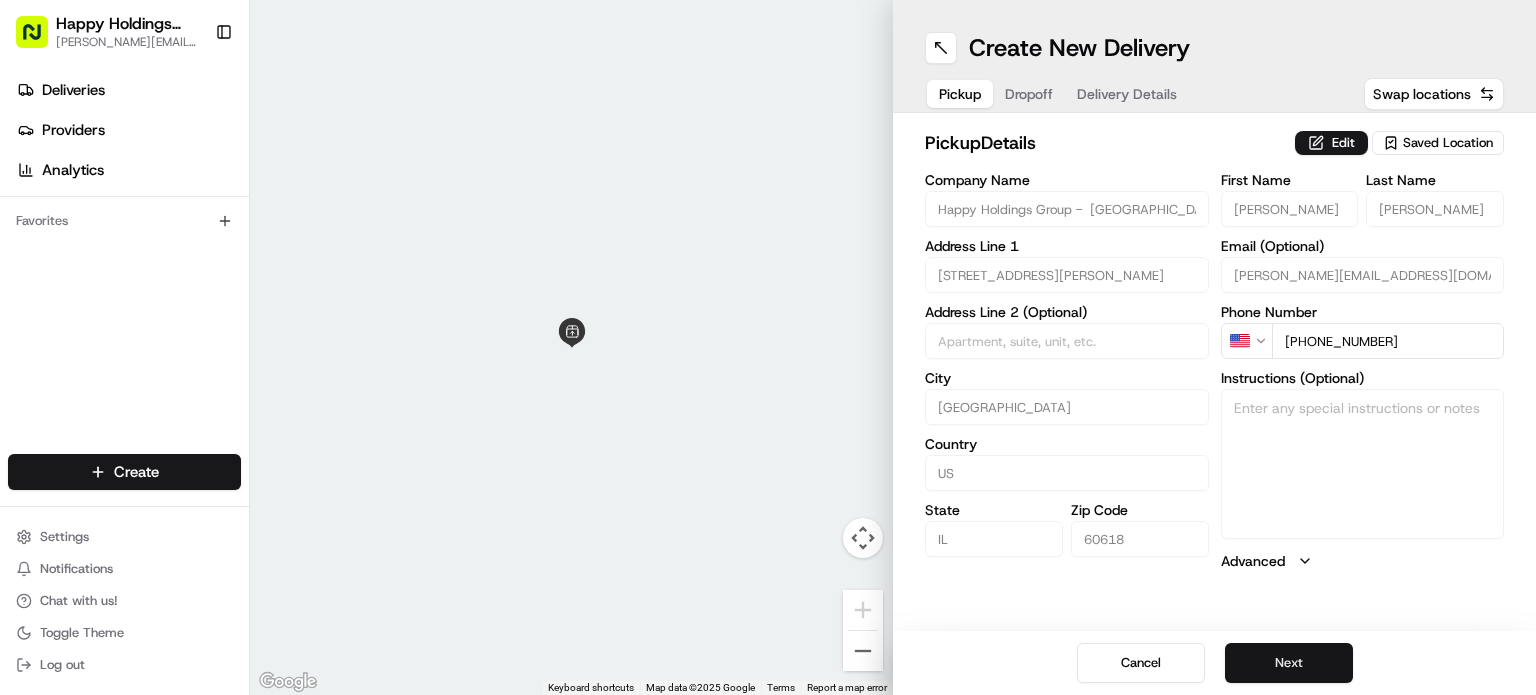 click on "Next" at bounding box center (1289, 663) 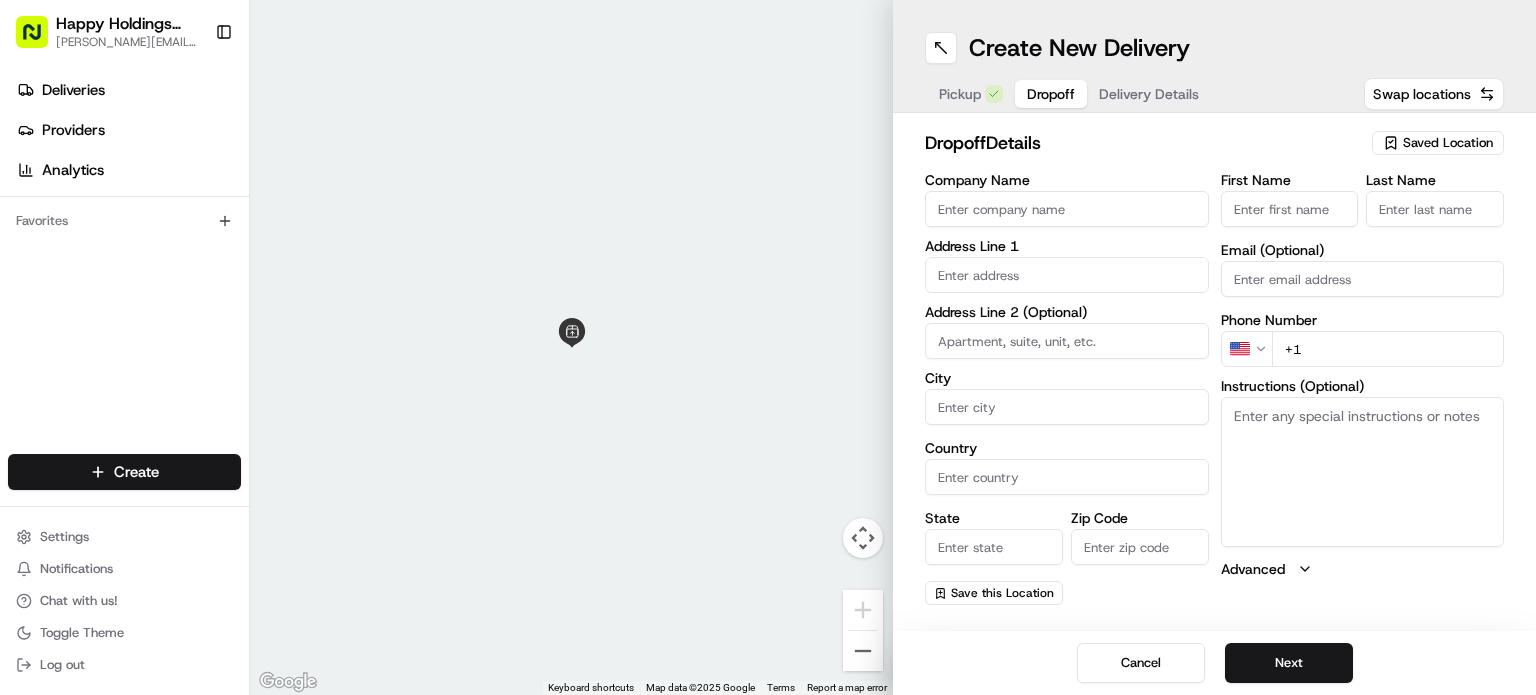 click on "Saved Location" at bounding box center (1448, 143) 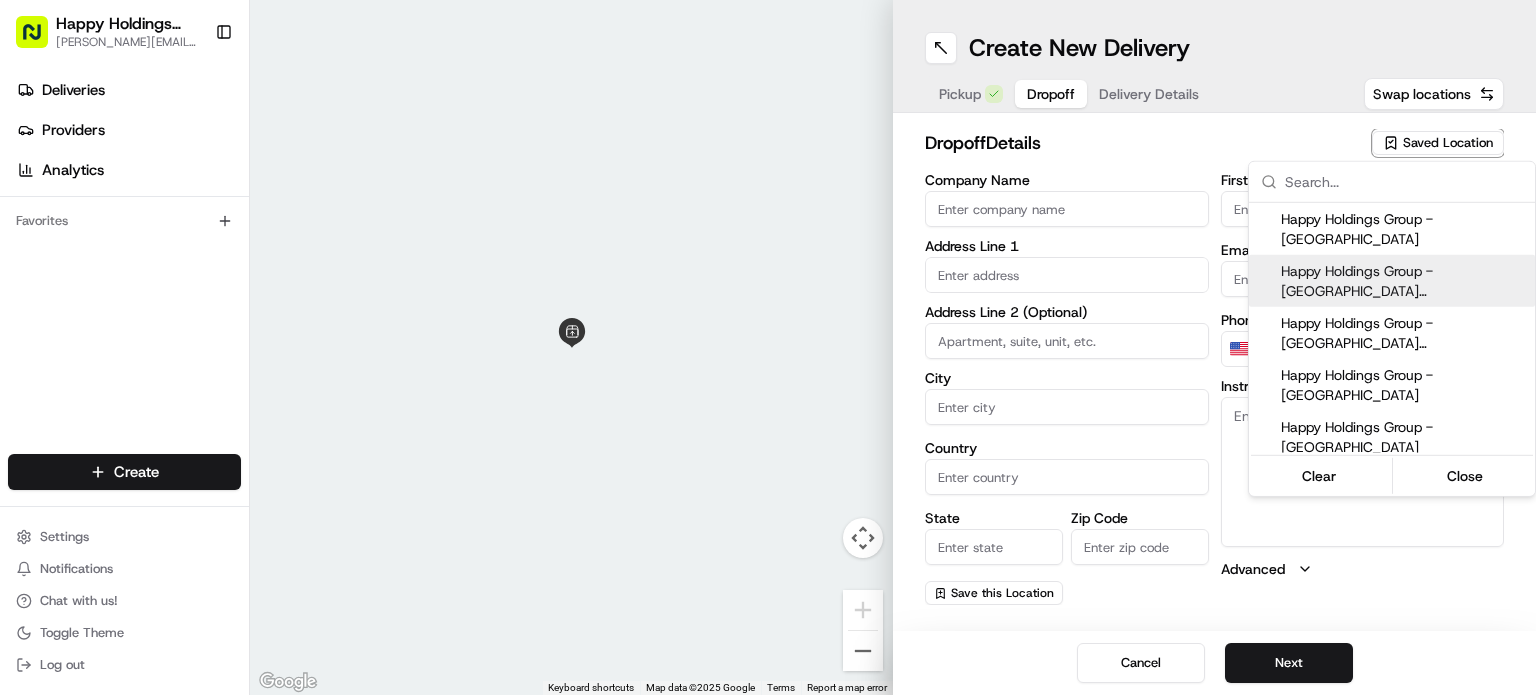 click on "Happy Holdings Group -  [GEOGRAPHIC_DATA] ([GEOGRAPHIC_DATA] - Updated)" at bounding box center (1404, 281) 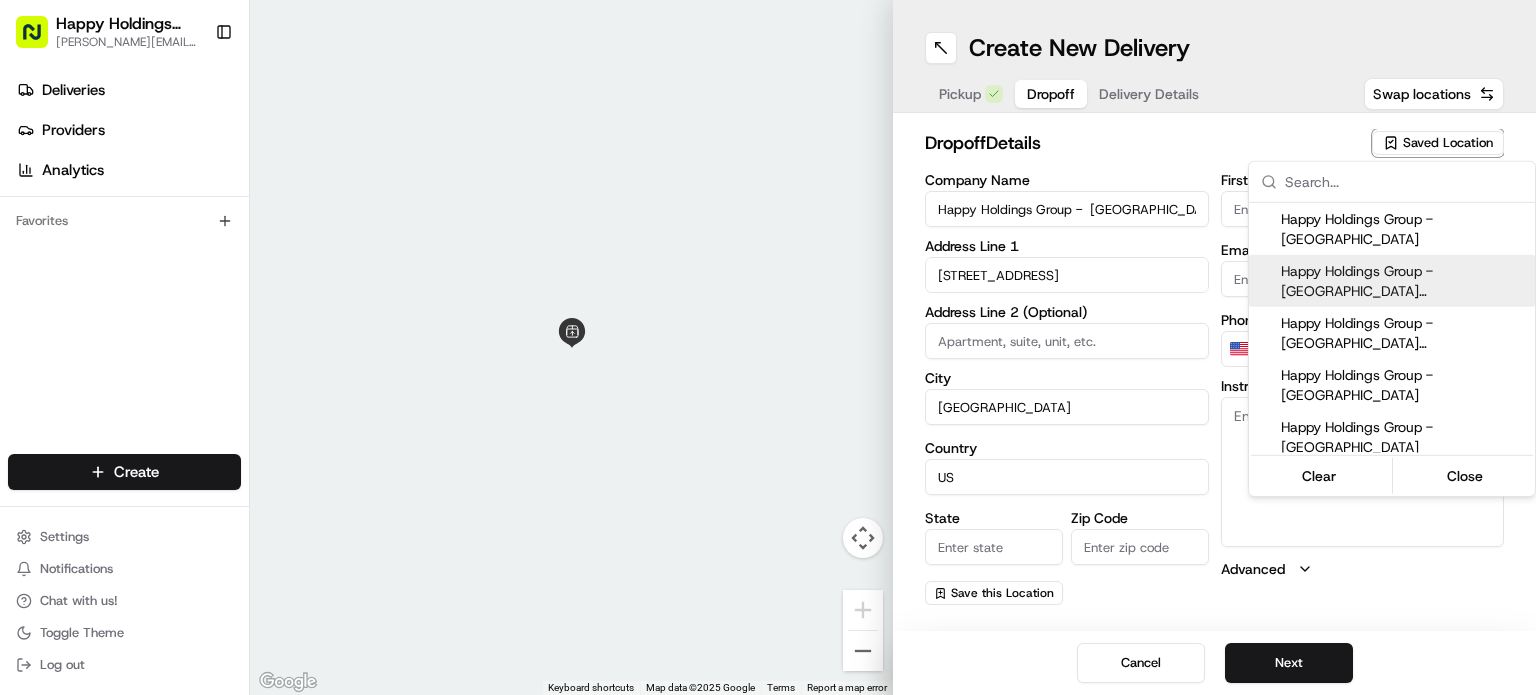type on "IL" 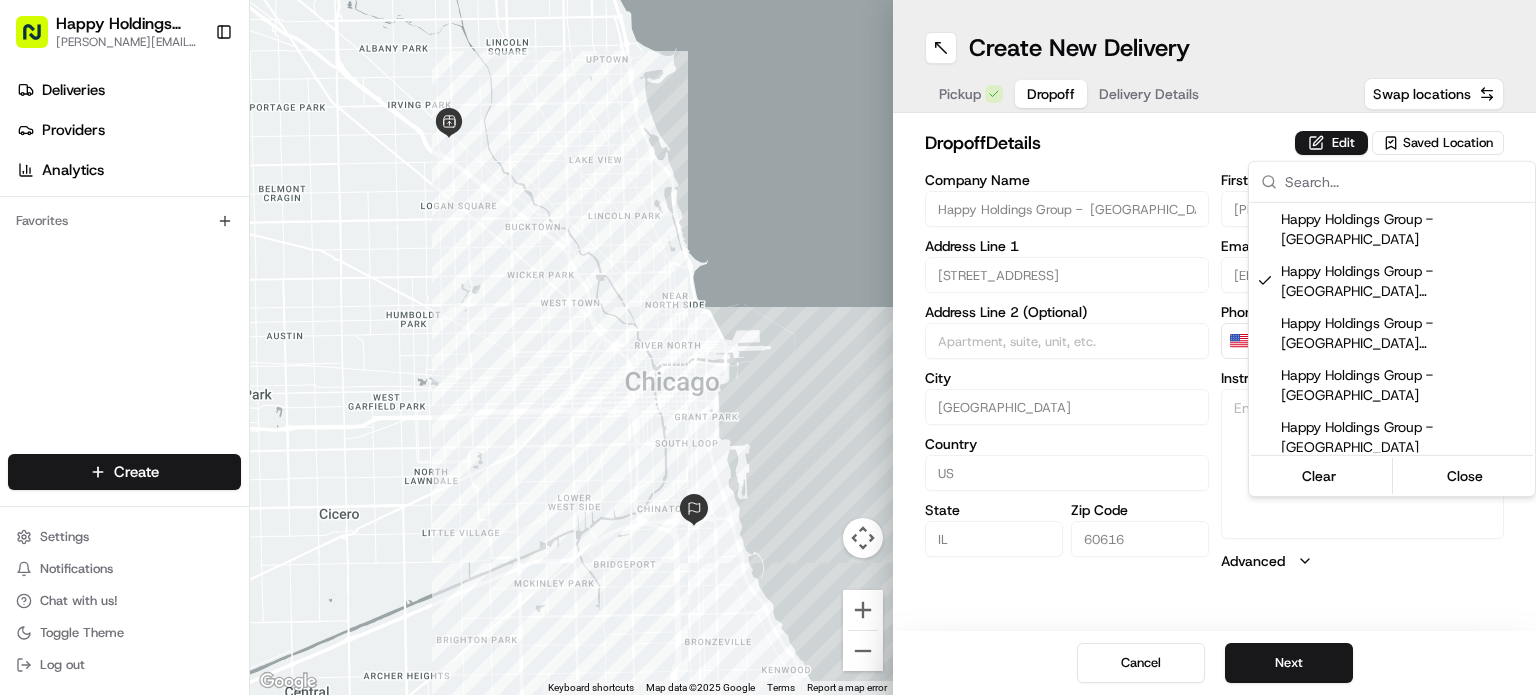 click on "Happy Holdings group [PERSON_NAME][EMAIL_ADDRESS][DOMAIN_NAME] Toggle Sidebar Deliveries Providers Analytics Favorites Main Menu Members & Organization Organization Users Roles Preferences Customization Tracking Orchestration Automations Locations Pickup Locations Dropoff Locations Billing Billing Refund Requests Integrations Notification Triggers Webhooks API Keys Request Logs Create Settings Notifications Chat with us! Toggle Theme Log out ← Move left → Move right ↑ Move up ↓ Move down + Zoom in - Zoom out Home Jump left by 75% End Jump right by 75% Page Up Jump up by 75% Page Down Jump down by 75% Keyboard shortcuts Map Data Map data ©2025 Google Map data ©2025 Google 2 km  Click to toggle between metric and imperial units Terms Report a map error Create New Delivery Pickup Dropoff Delivery Details Swap locations dropoff  Details  Edit Saved Location Company Name Happy Holdings Group -  [GEOGRAPHIC_DATA] ([PERSON_NAME] - Updated) Address Line 1 [STREET_ADDRESS] Address Line 2 (Optional) City [GEOGRAPHIC_DATA]" at bounding box center (768, 347) 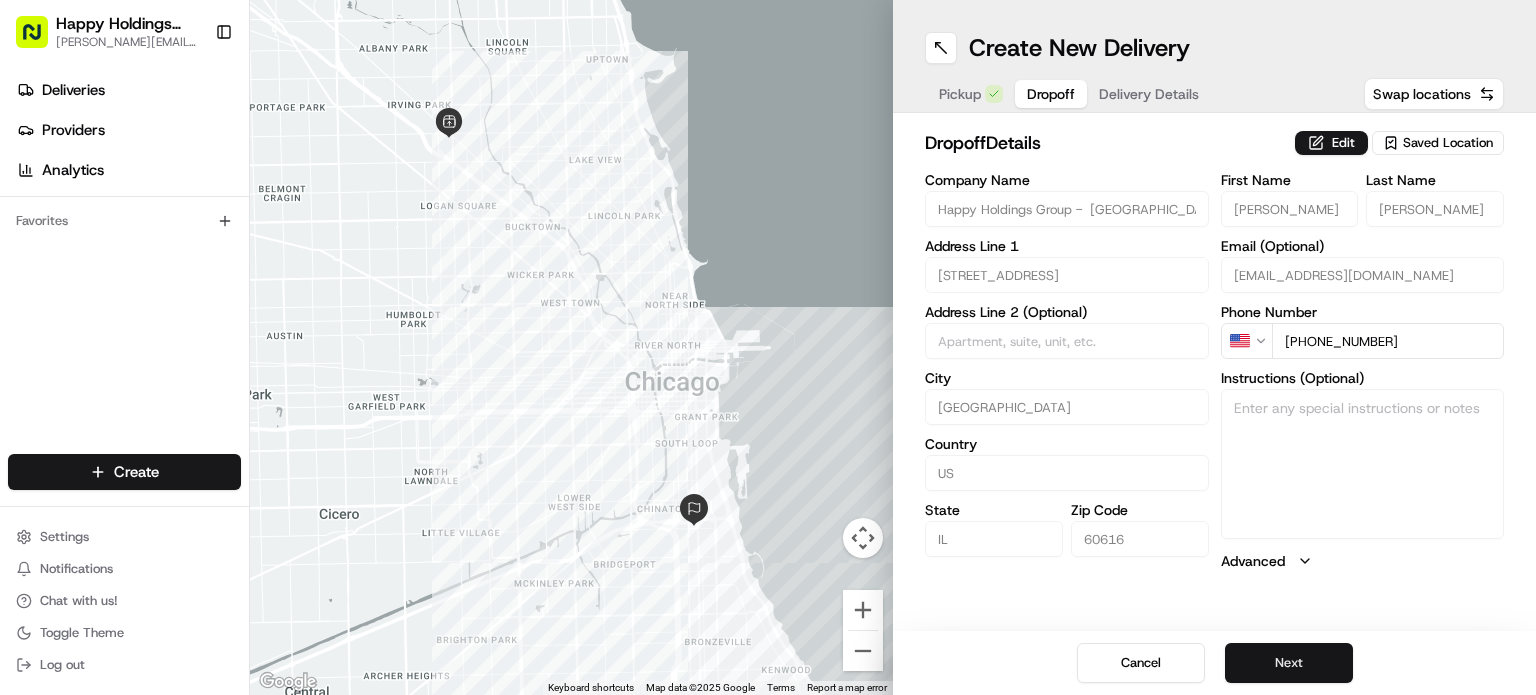click on "Next" at bounding box center (1289, 663) 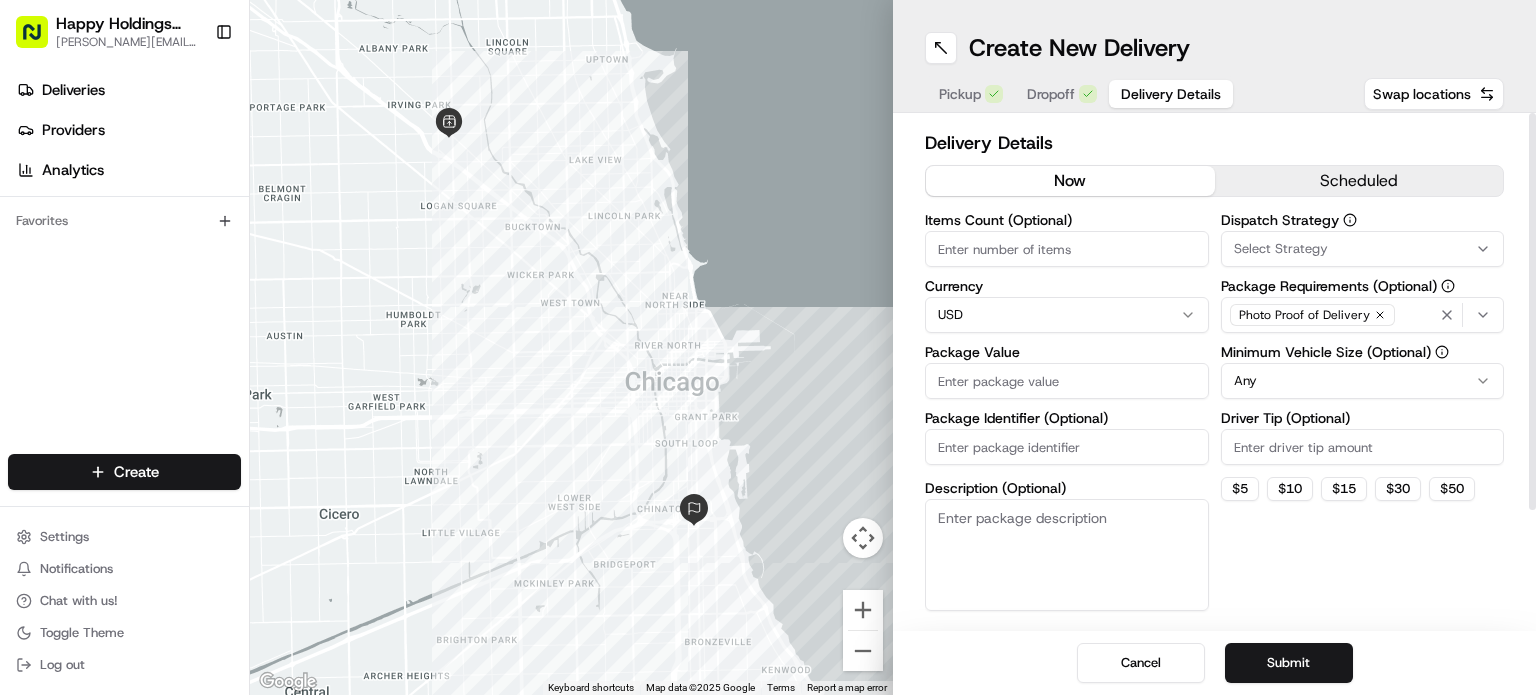click on "Items Count (Optional)" at bounding box center [1067, 249] 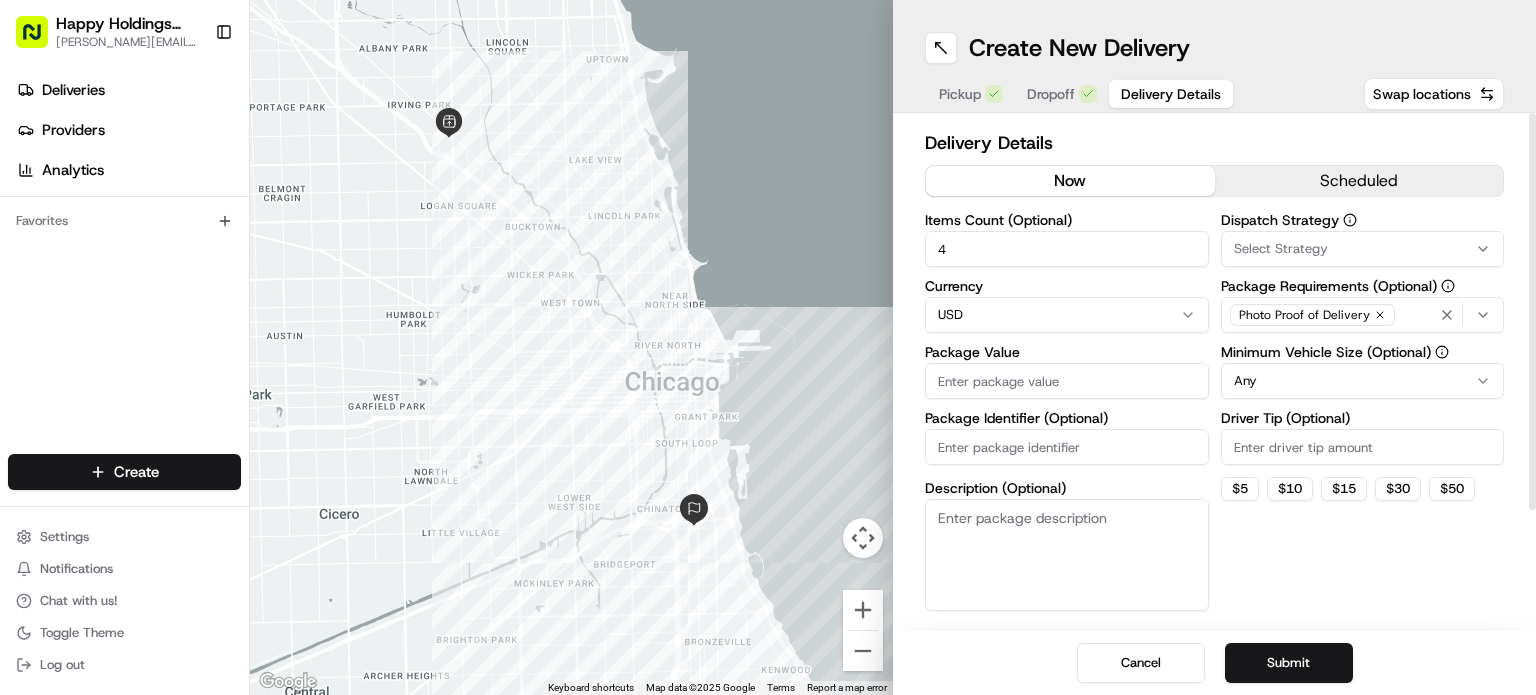 type on "4" 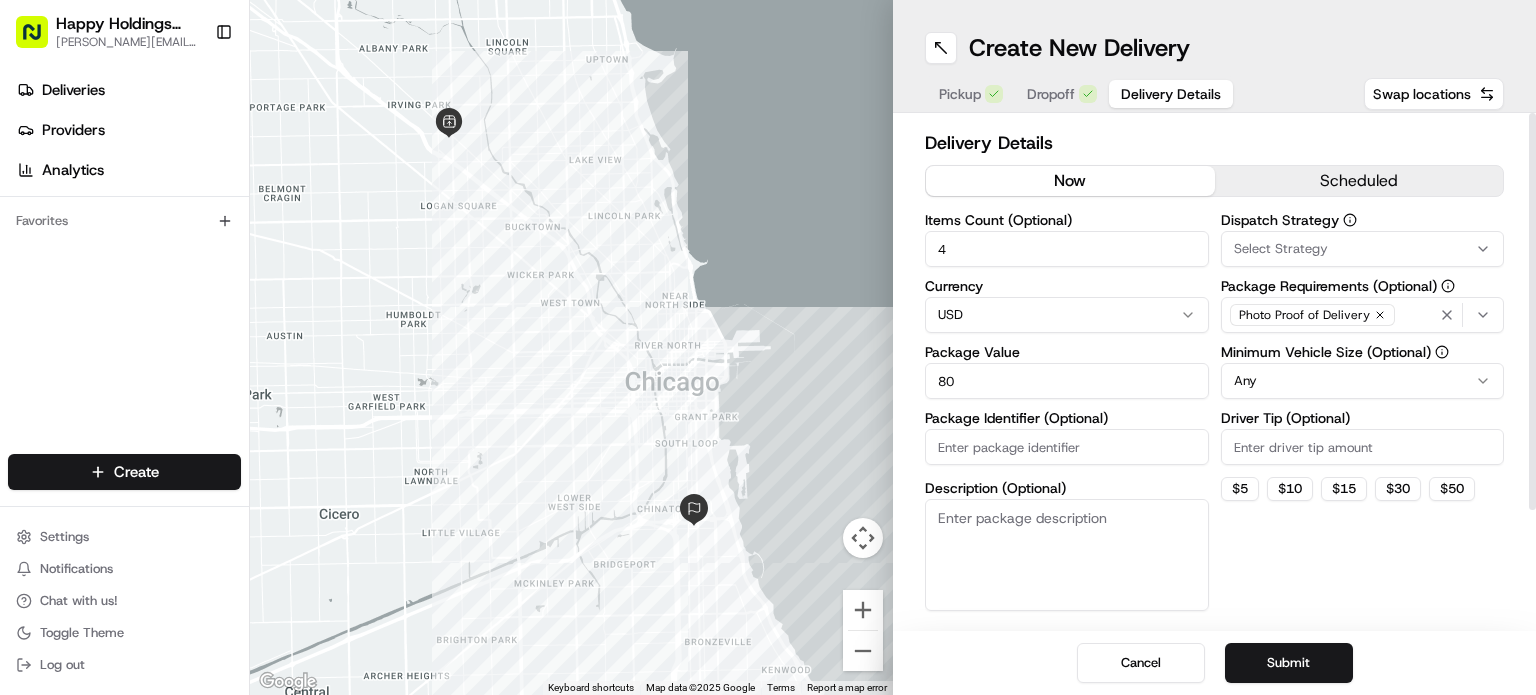 type on "80" 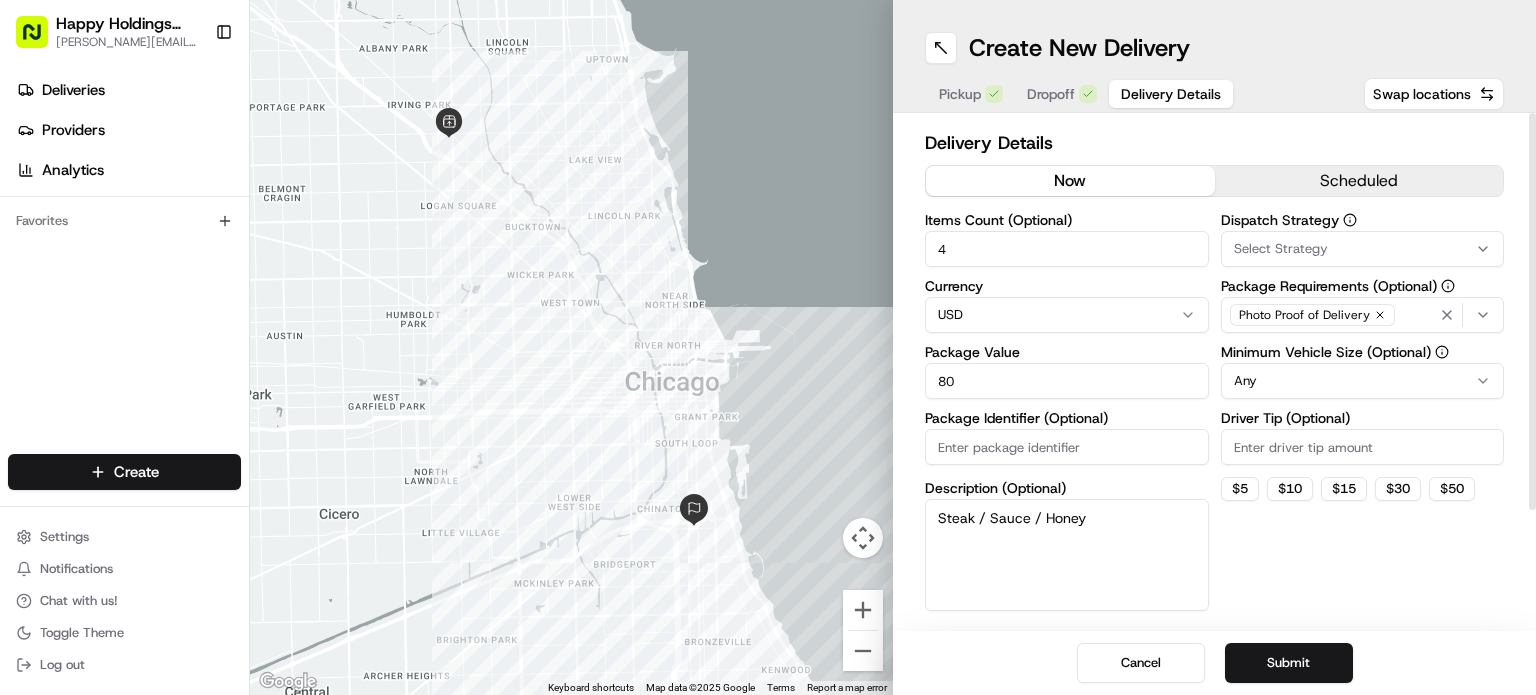 type on "Steak / Sauce / Honey" 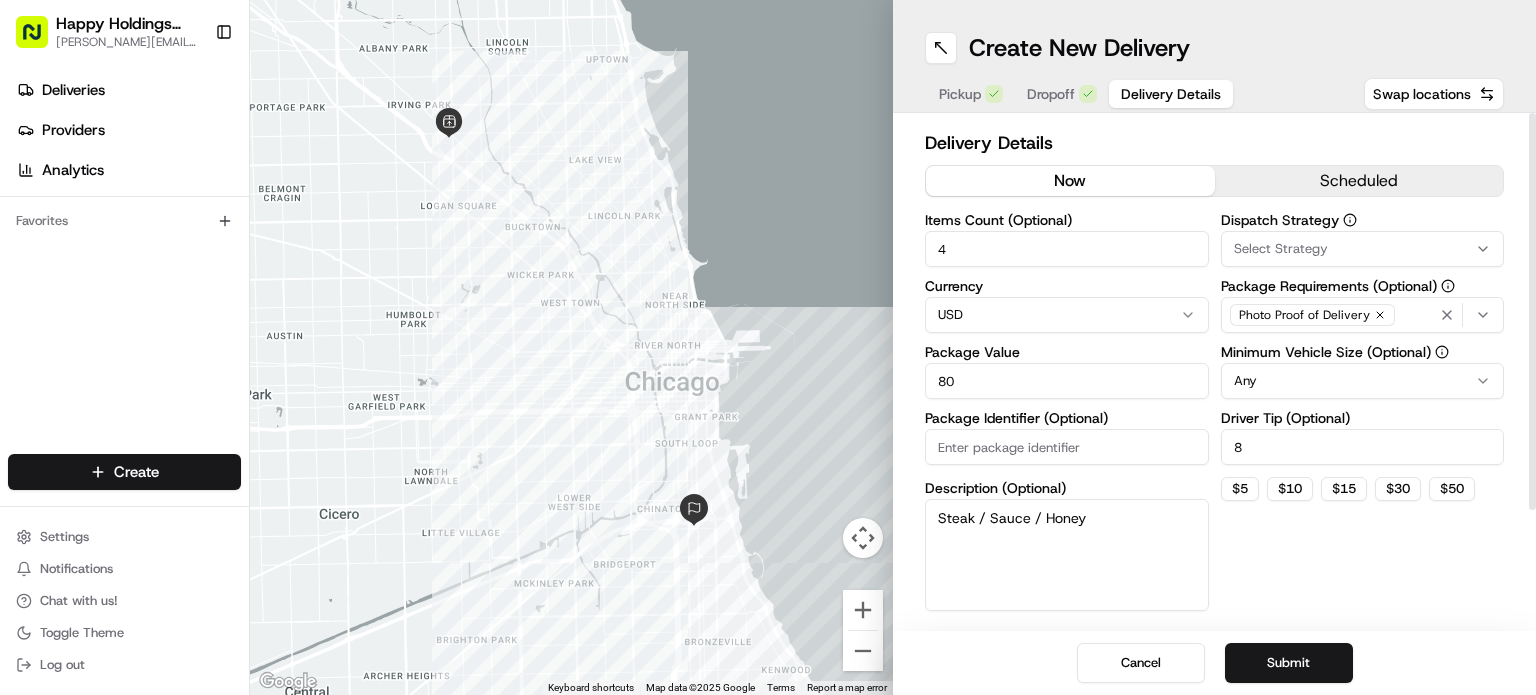 type on "8" 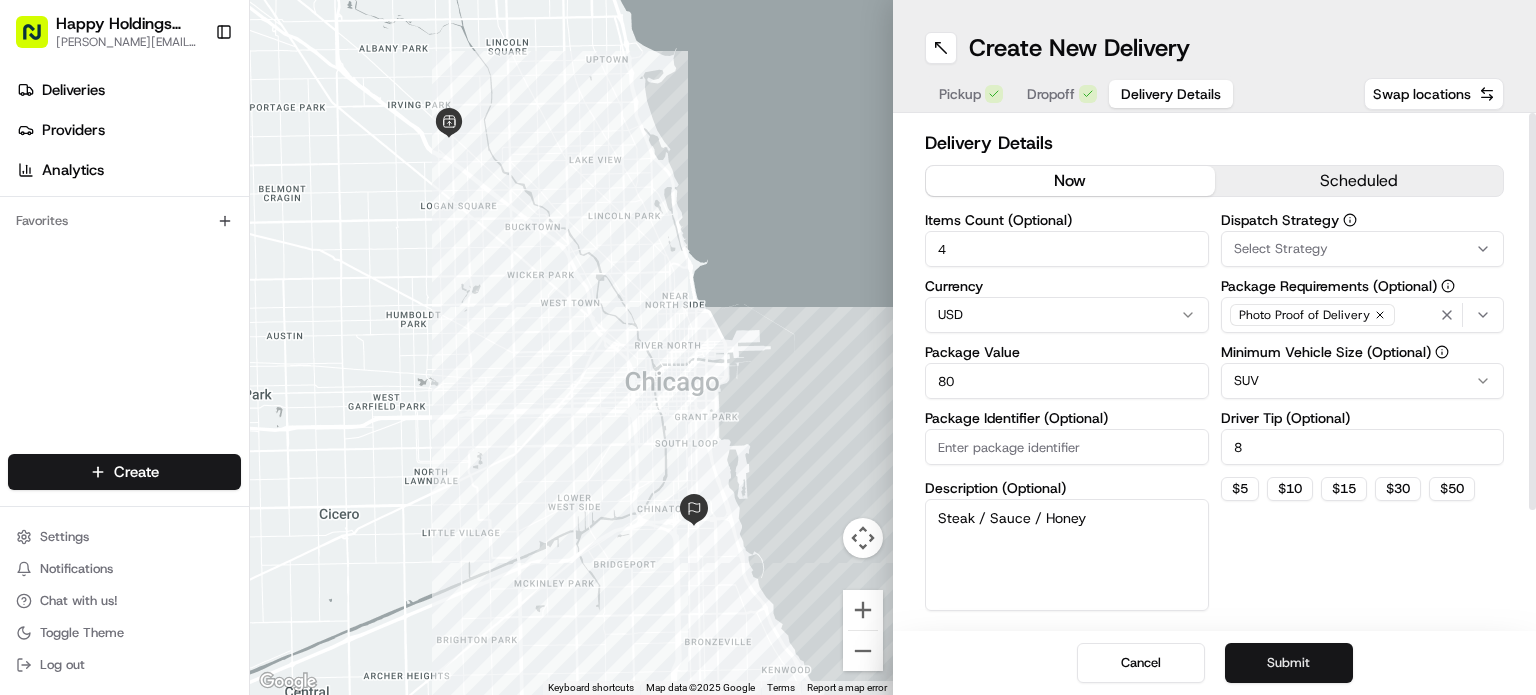 click on "Submit" at bounding box center (1289, 663) 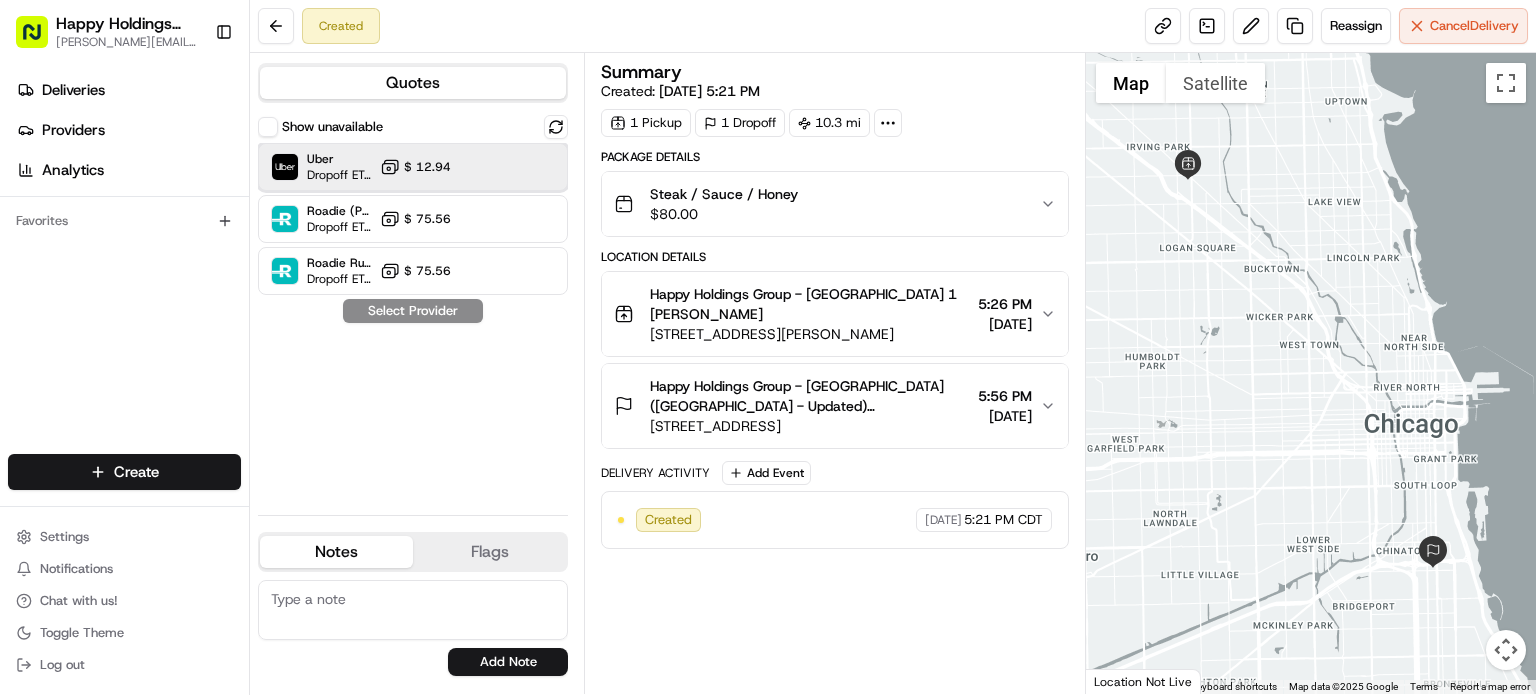 click on "Uber Dropoff ETA   1 hour $   12.94" at bounding box center (413, 167) 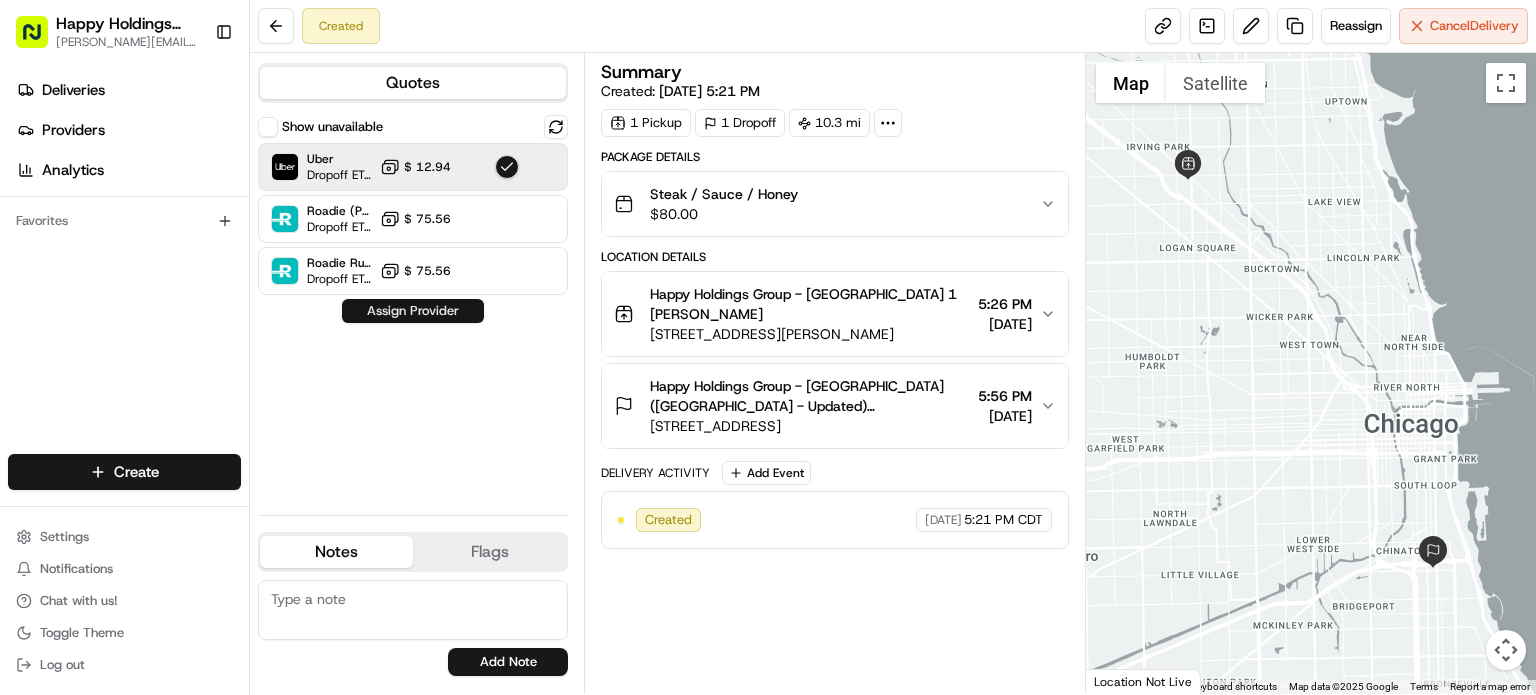 click on "Assign Provider" at bounding box center (413, 311) 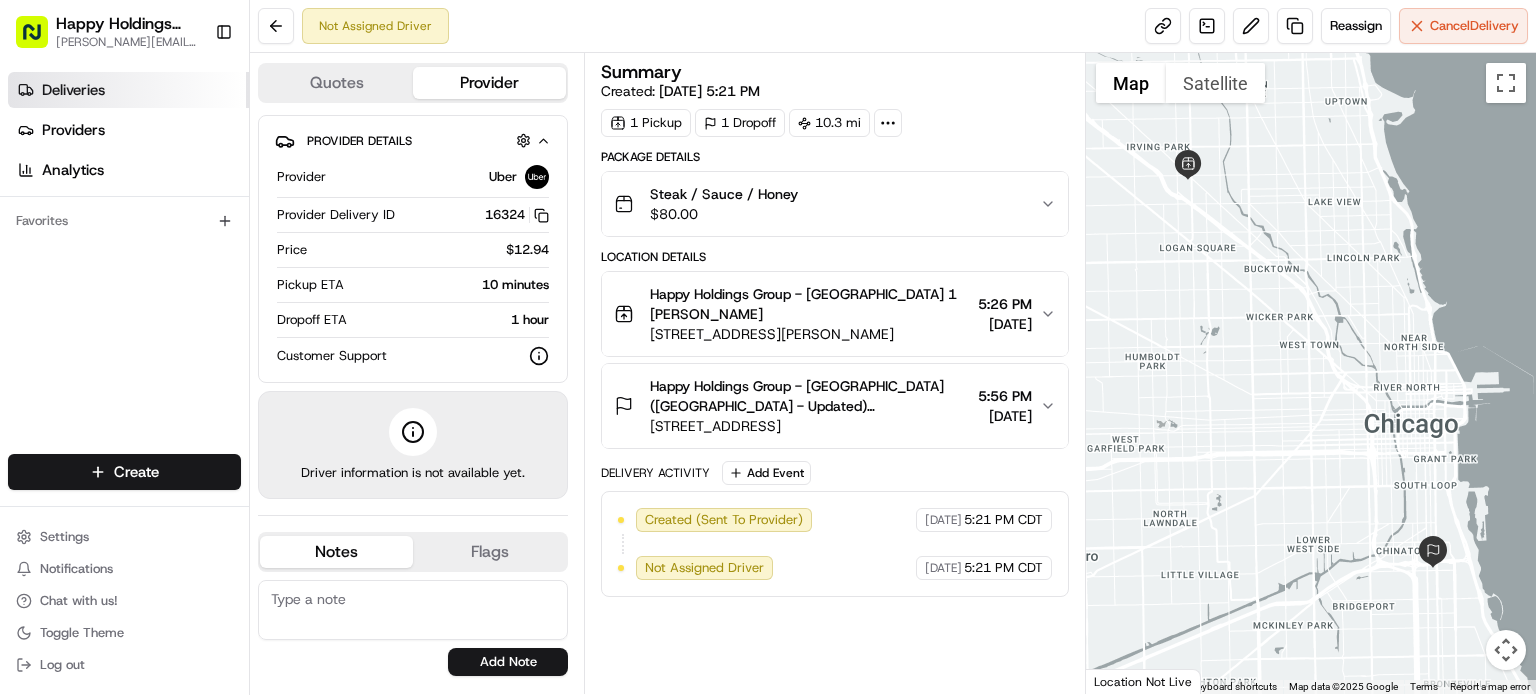 click on "Deliveries" at bounding box center (128, 90) 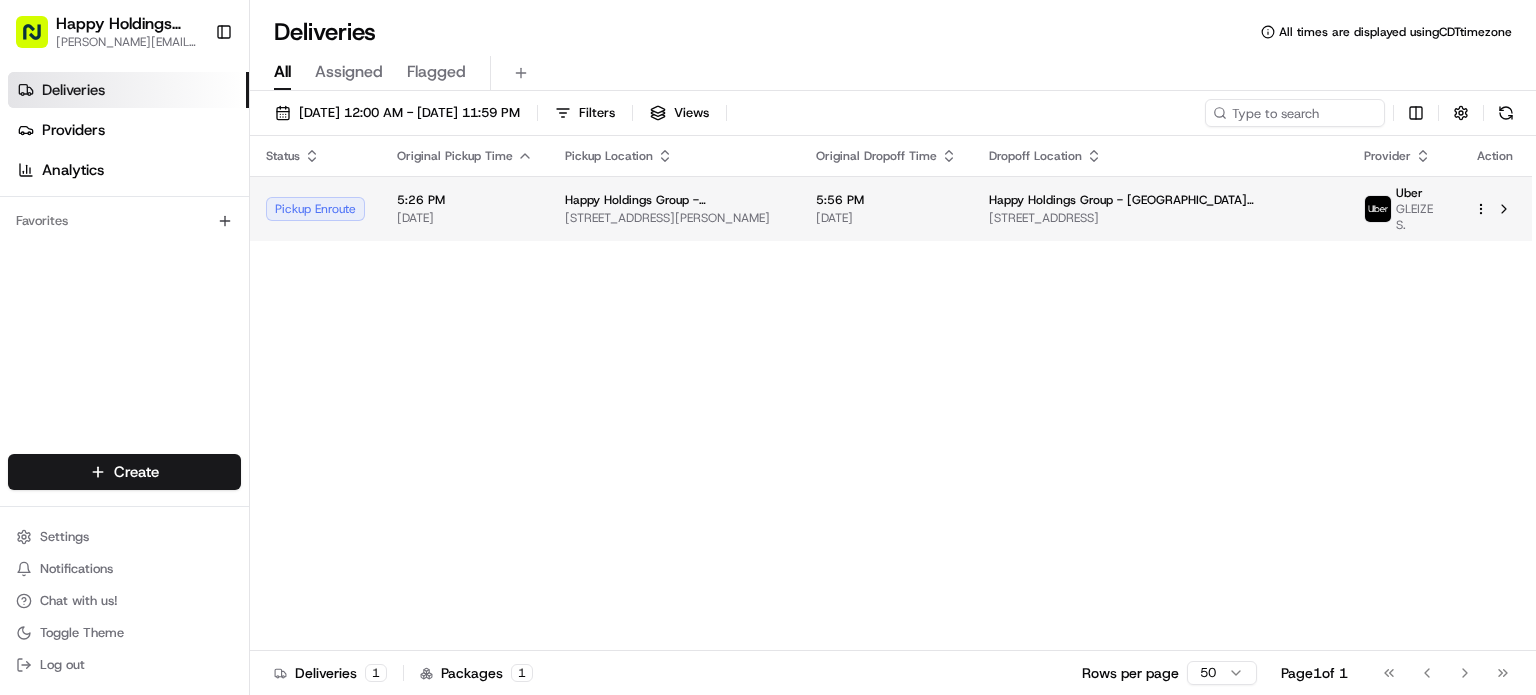 click on "[DATE]" at bounding box center (465, 218) 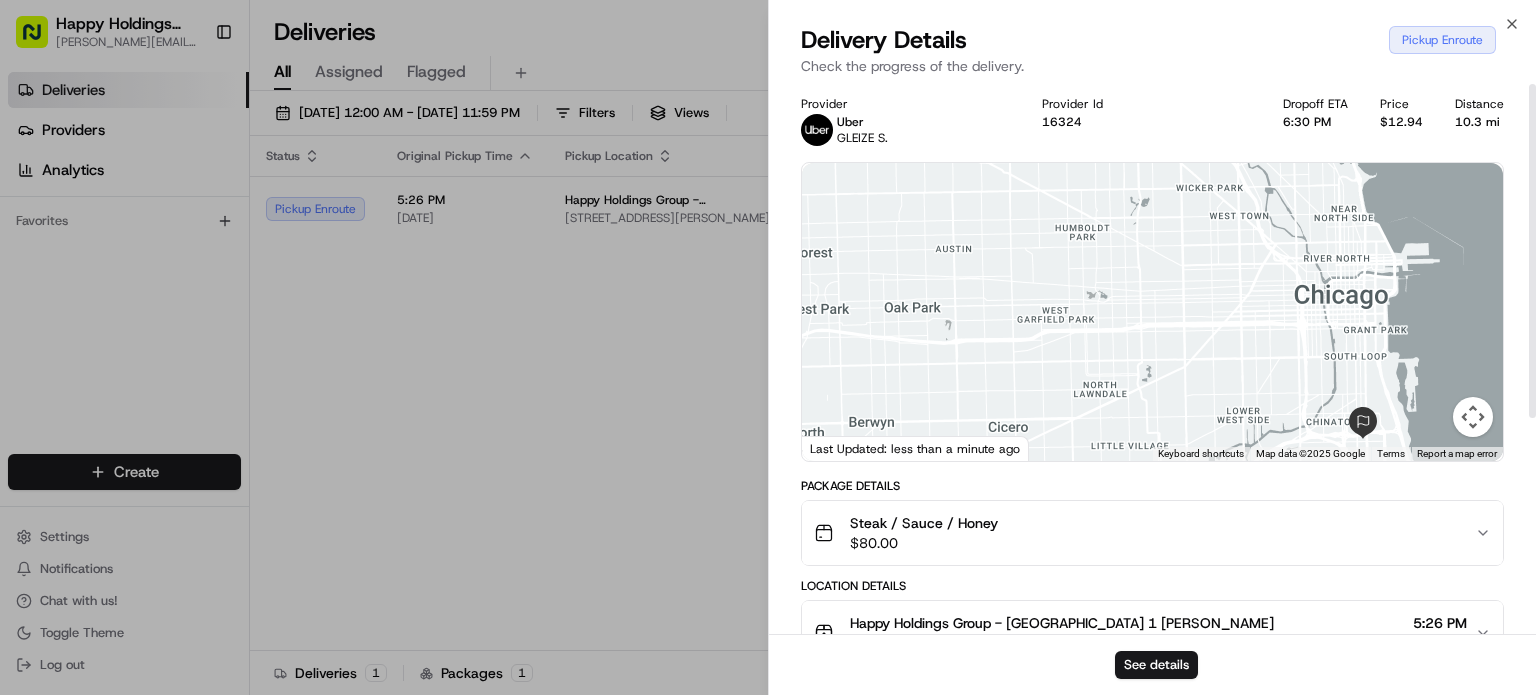 scroll, scrollTop: 0, scrollLeft: 0, axis: both 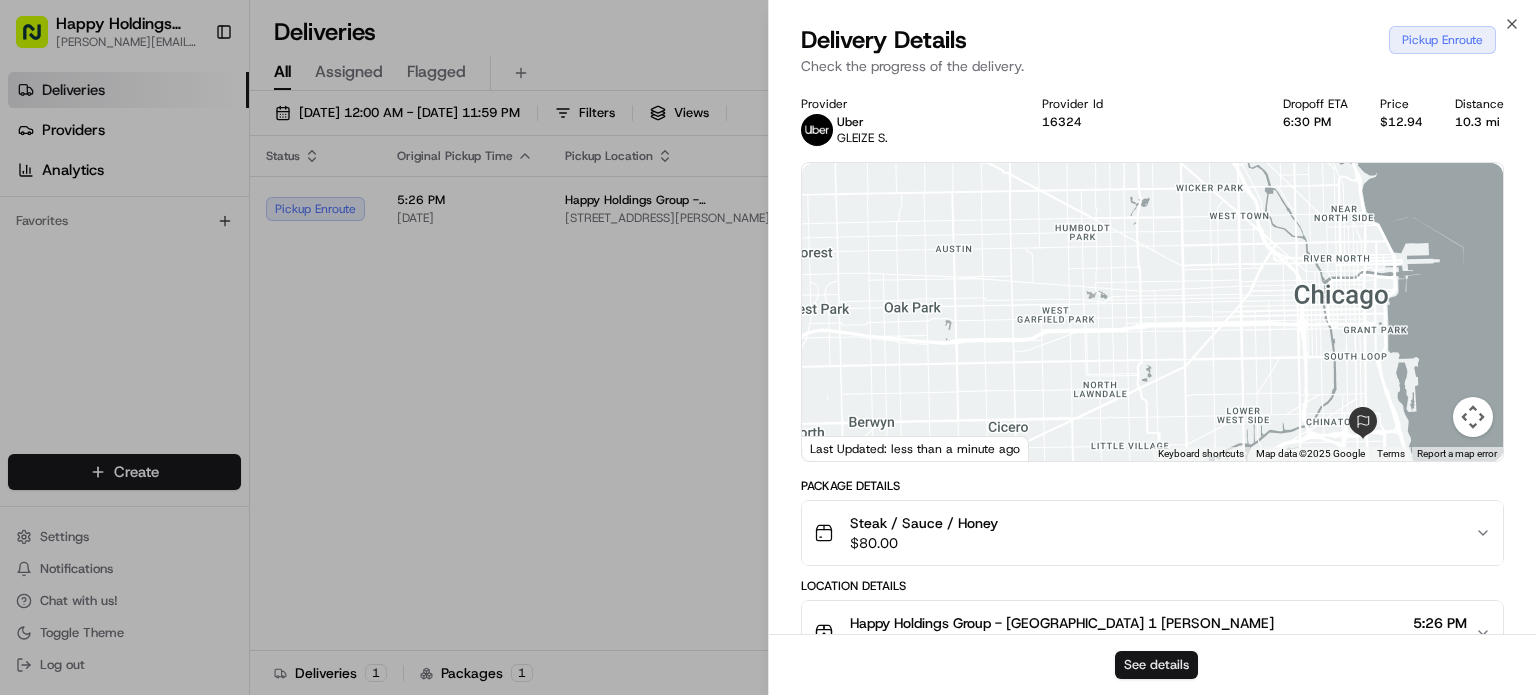 click on "See details" at bounding box center (1156, 665) 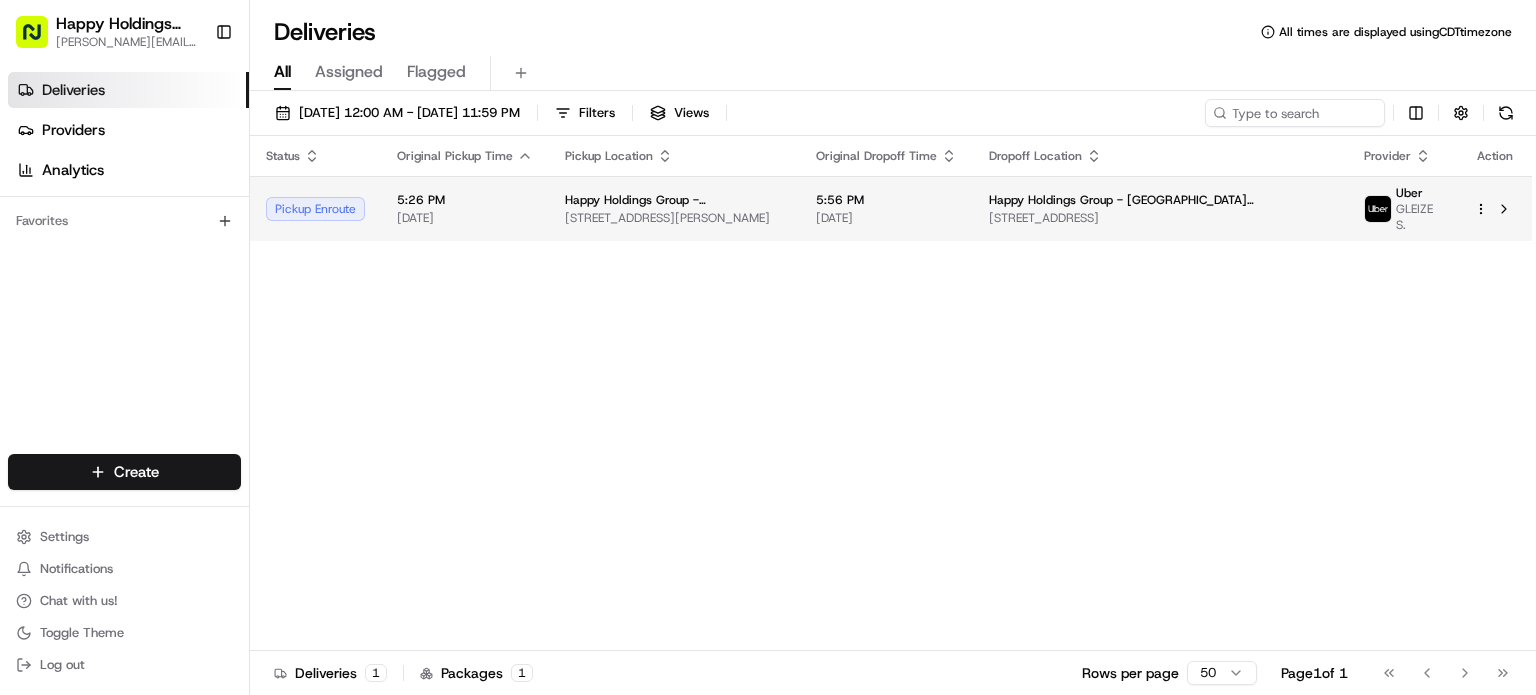 click on "Happy Holdings Group -  [GEOGRAPHIC_DATA] 1" at bounding box center (674, 200) 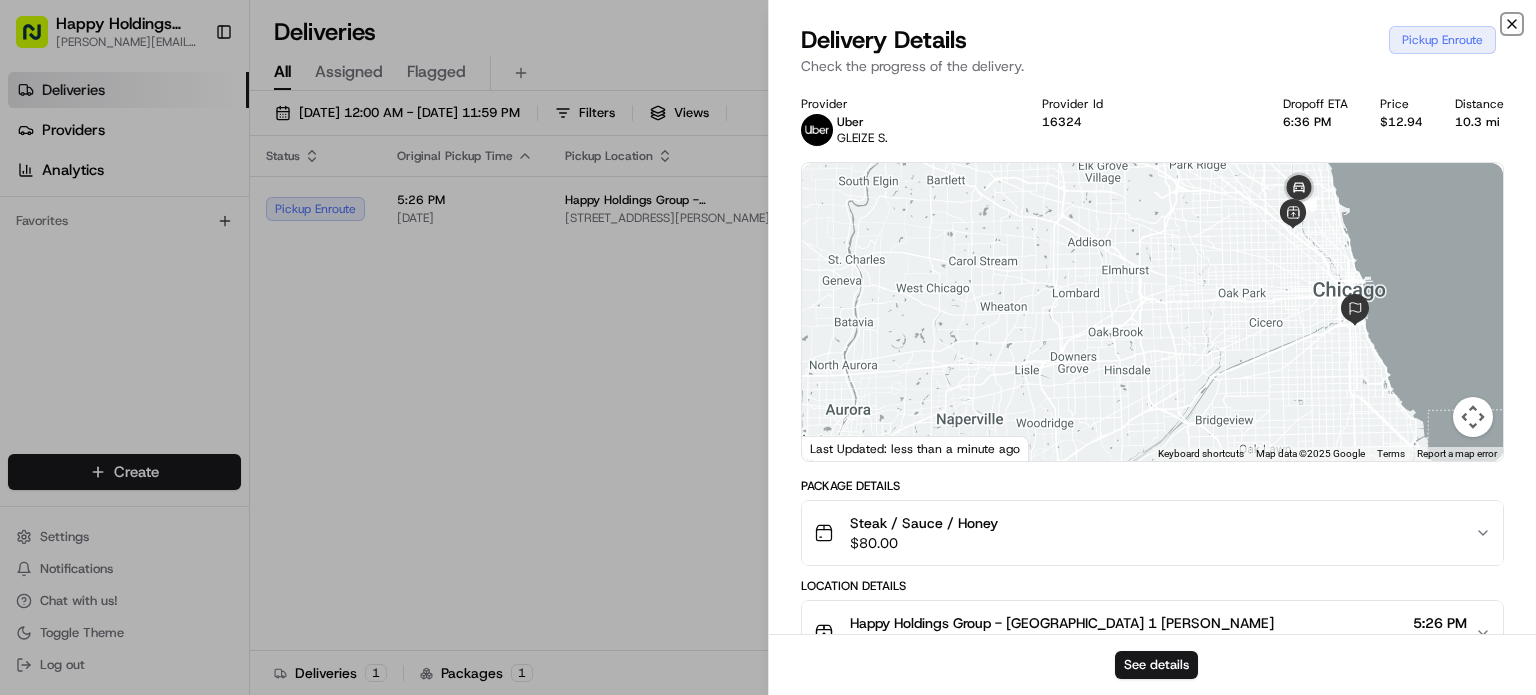 click 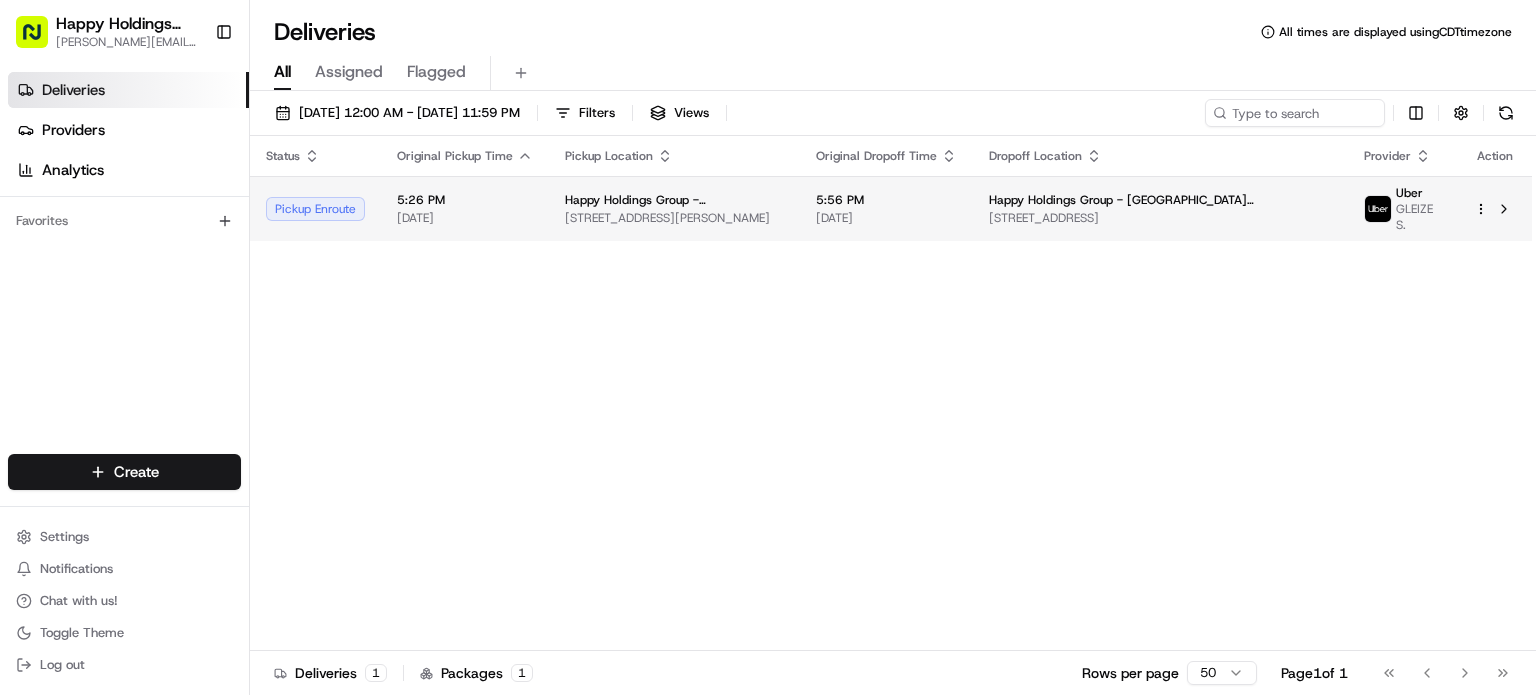 click on "Happy Holdings Group -  [GEOGRAPHIC_DATA] ([GEOGRAPHIC_DATA] - Updated)" at bounding box center (1160, 200) 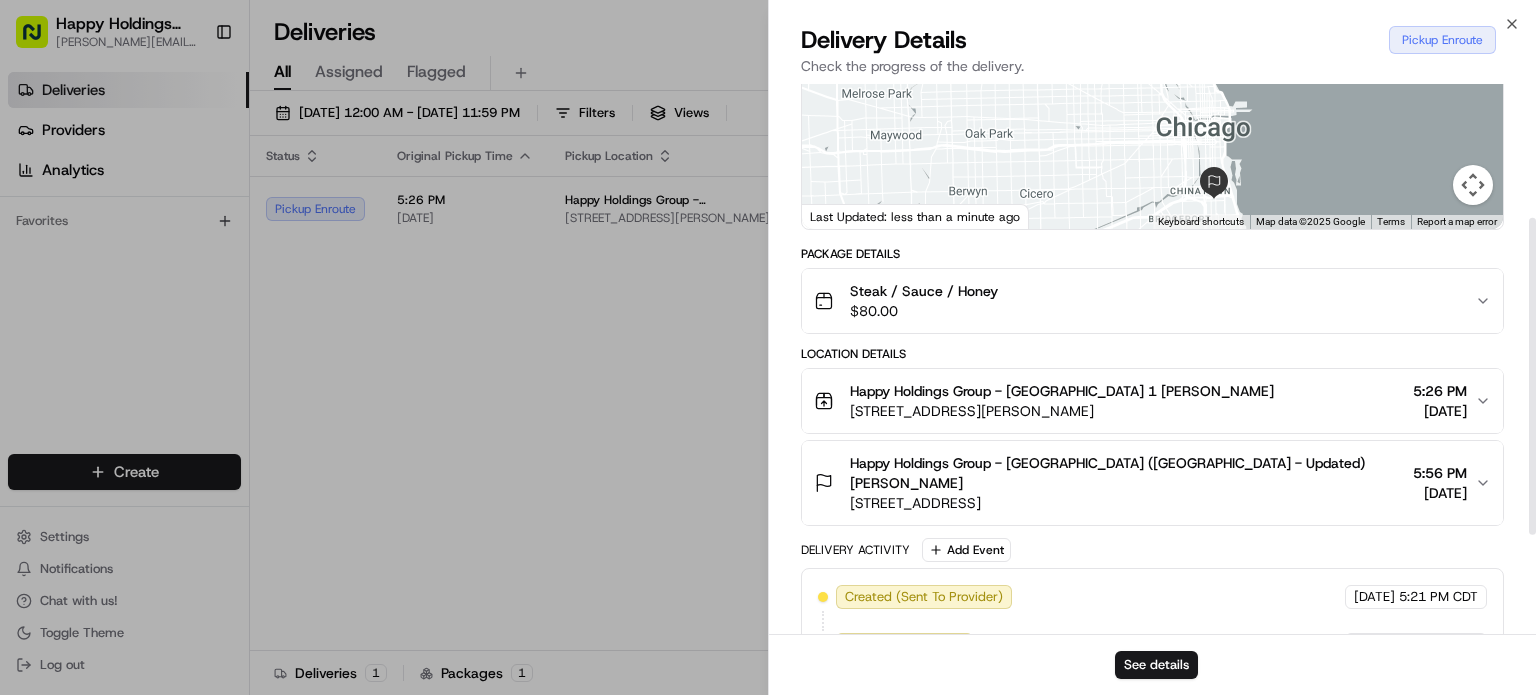 scroll, scrollTop: 230, scrollLeft: 0, axis: vertical 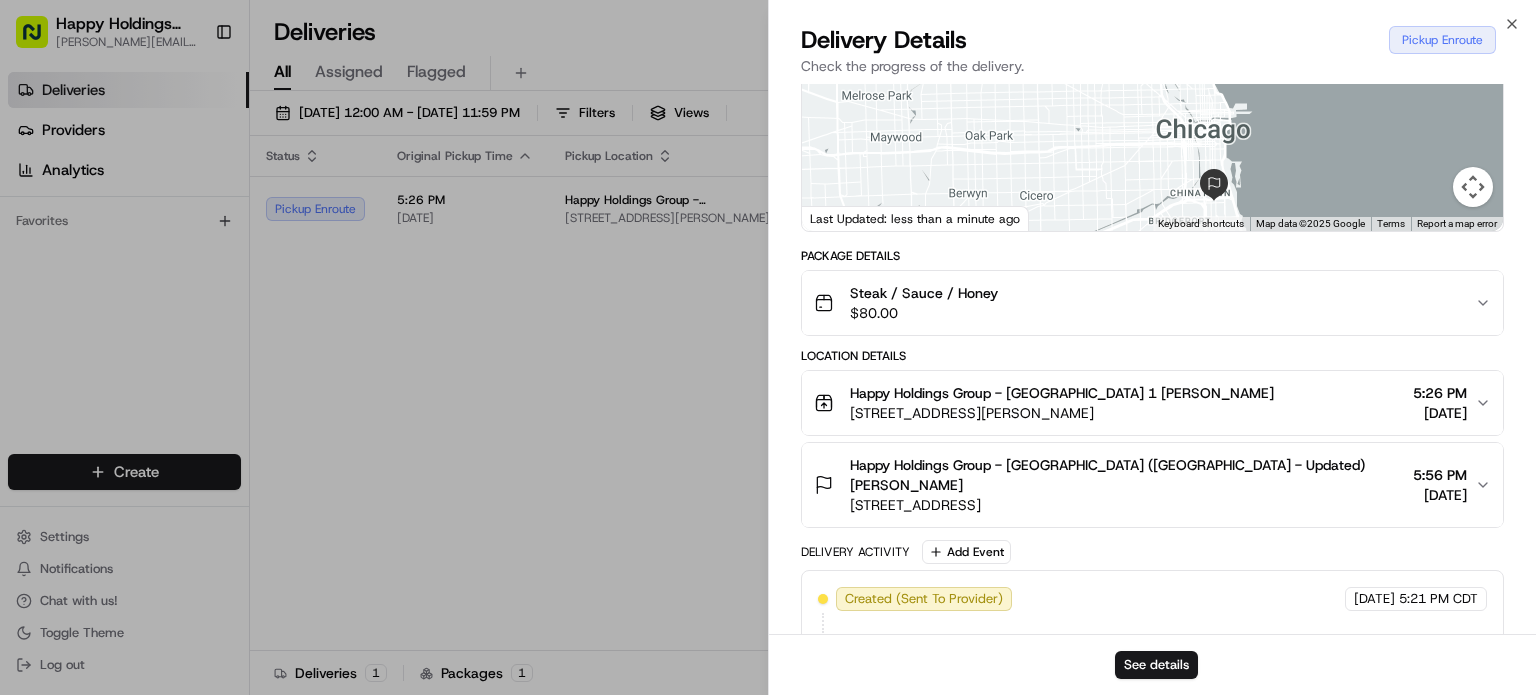 click on "Happy Holdings Group -  [GEOGRAPHIC_DATA] 1 [PERSON_NAME] [STREET_ADDRESS][PERSON_NAME] 5:26 PM [DATE]" at bounding box center (1144, 403) 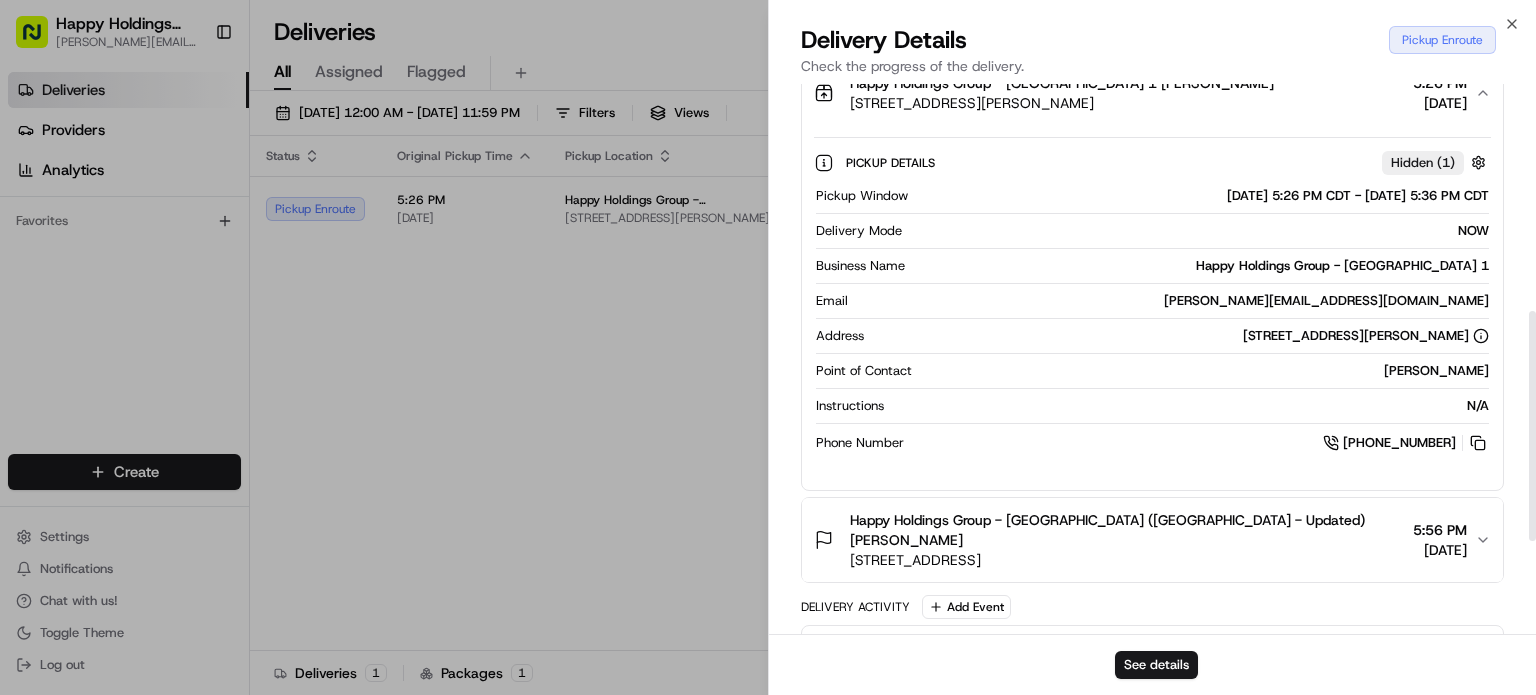 scroll, scrollTop: 544, scrollLeft: 0, axis: vertical 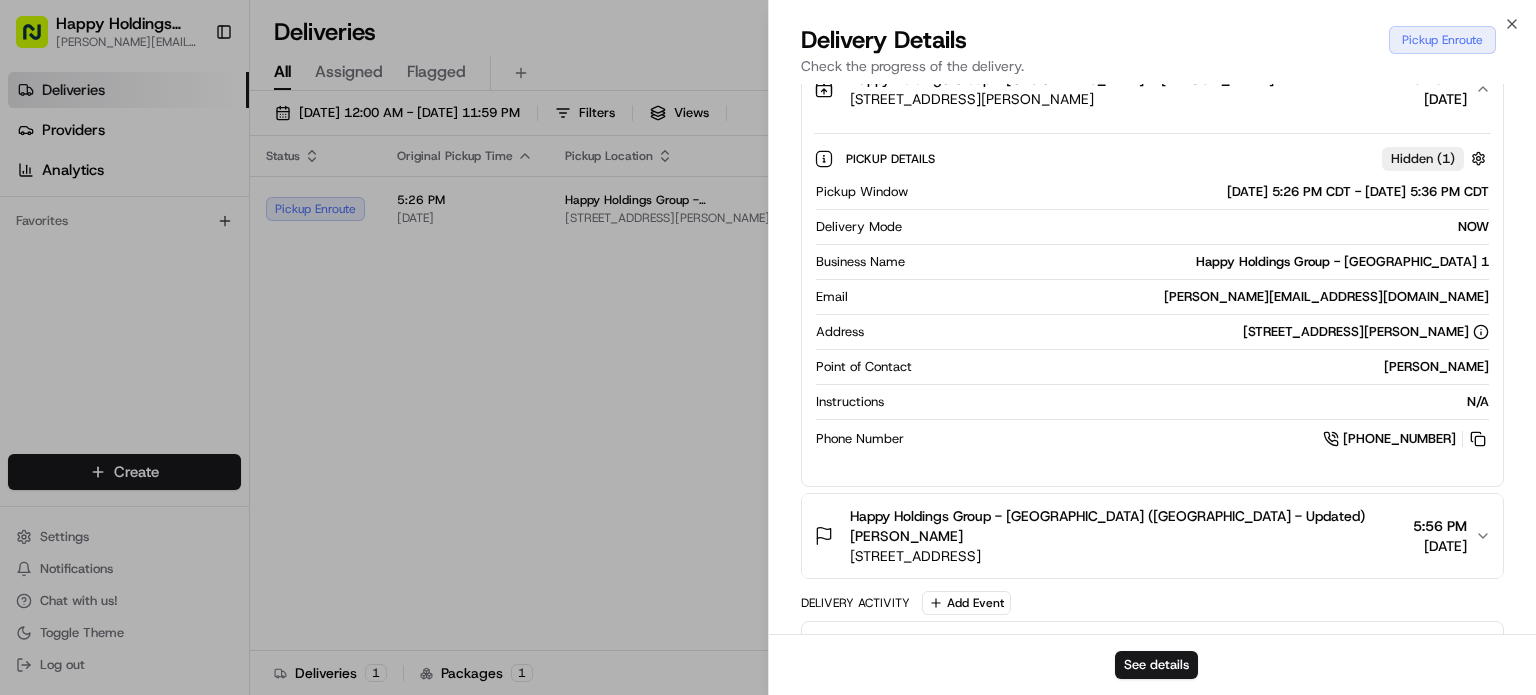 click on "Delivery Details Pickup Enroute" at bounding box center (1152, 40) 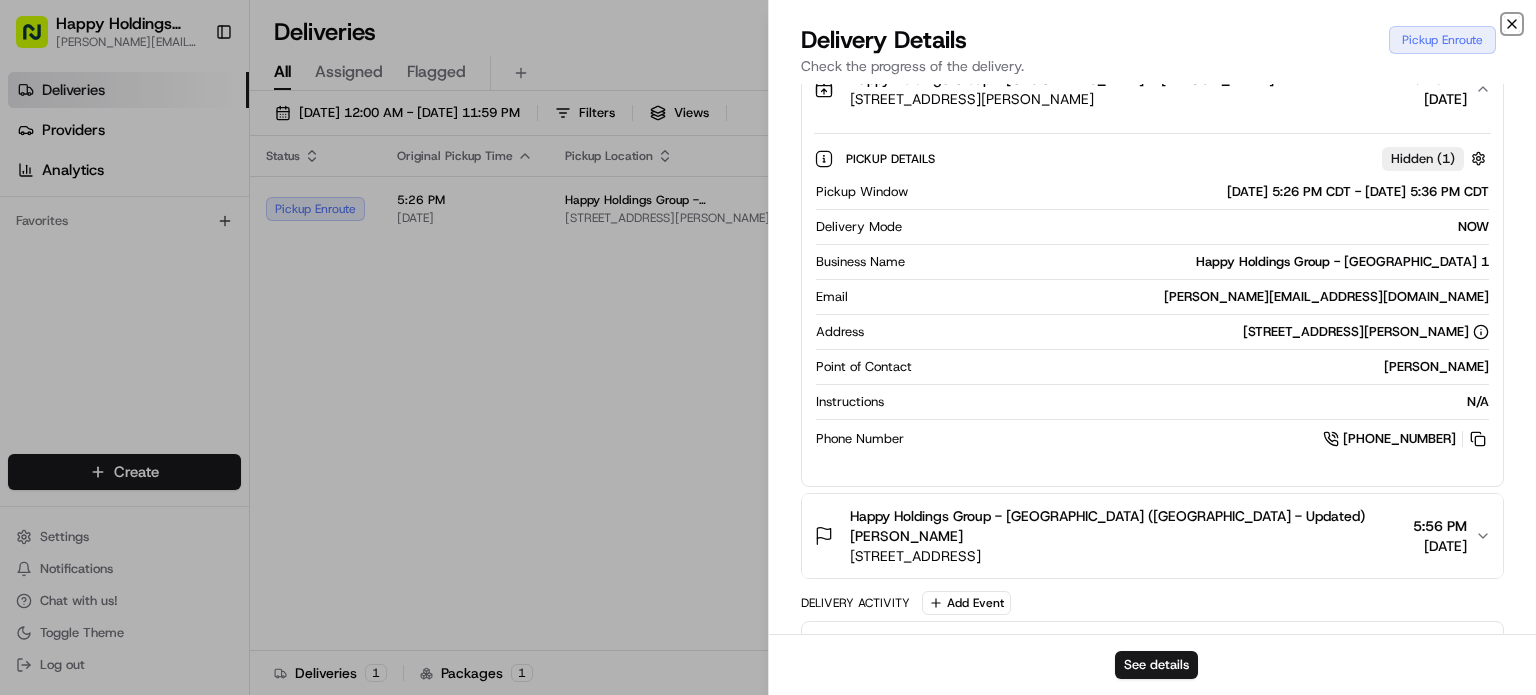 click 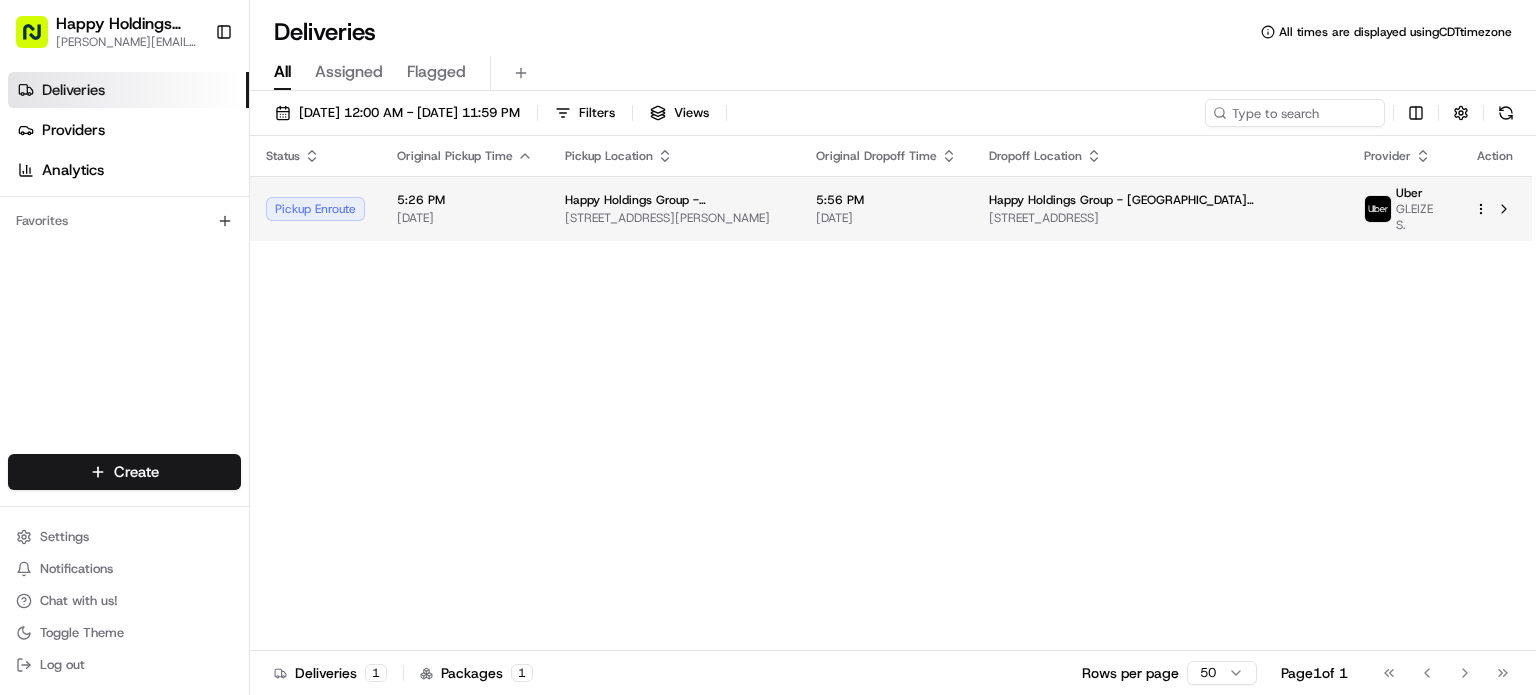 click on "Happy Holdings Group -  [GEOGRAPHIC_DATA] 1" at bounding box center [674, 200] 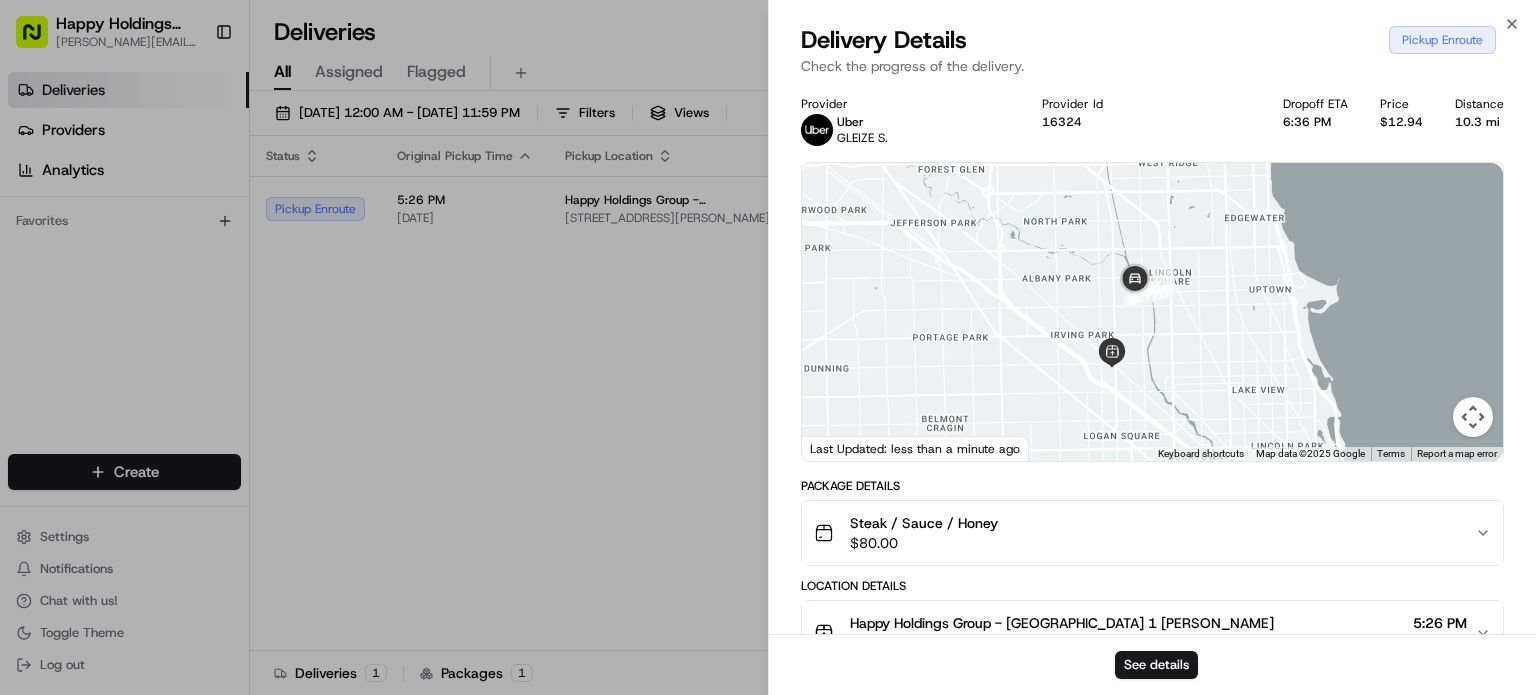 drag, startPoint x: 1150, startPoint y: 338, endPoint x: 1121, endPoint y: 430, distance: 96.462425 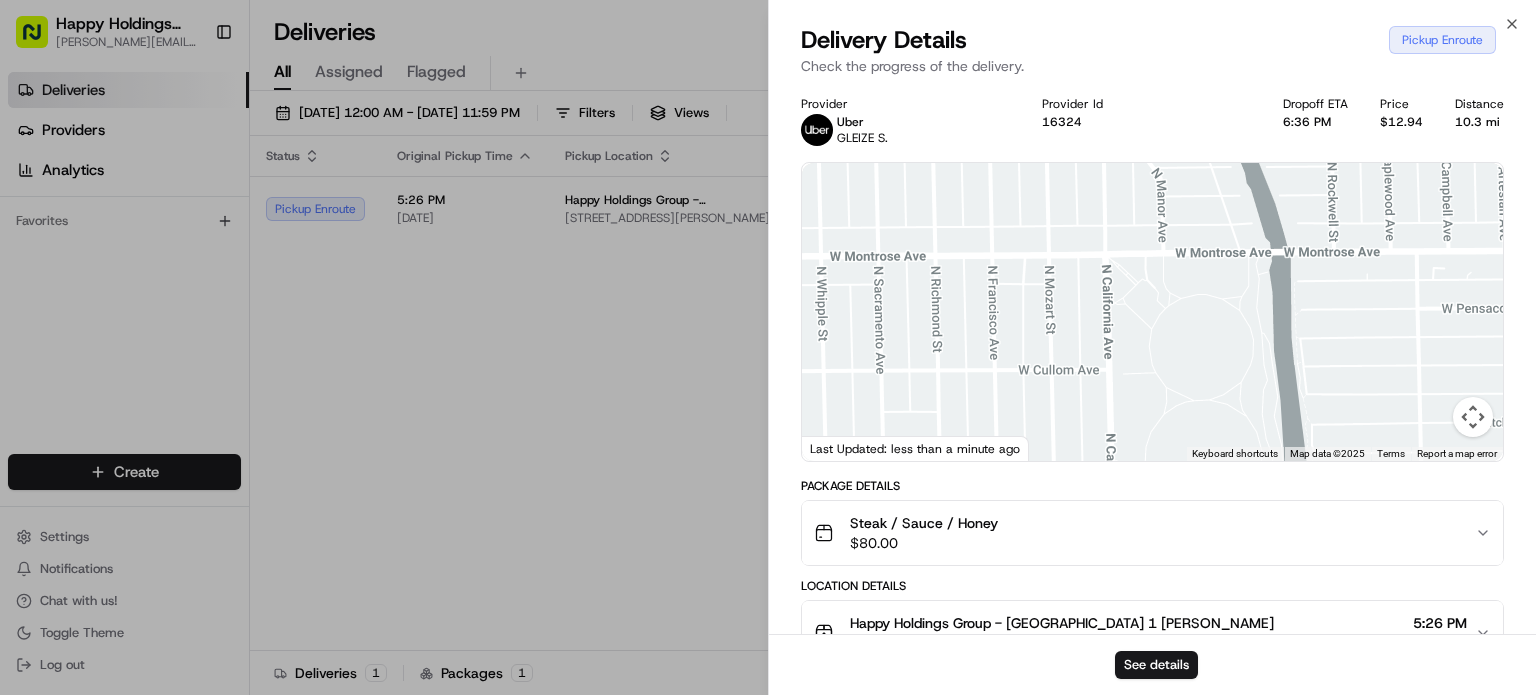 drag, startPoint x: 1125, startPoint y: 365, endPoint x: 1180, endPoint y: 195, distance: 178.67569 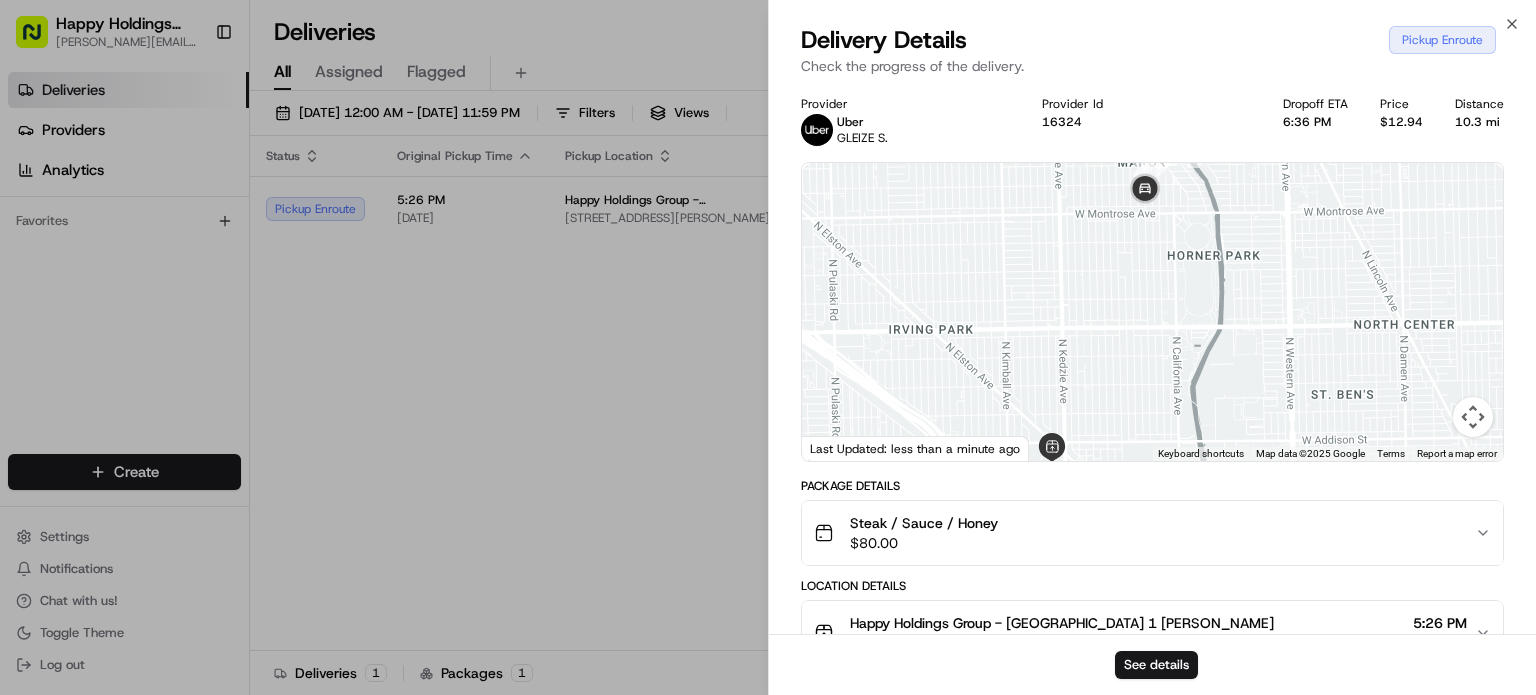 drag, startPoint x: 1211, startPoint y: 318, endPoint x: 1203, endPoint y: 212, distance: 106.30146 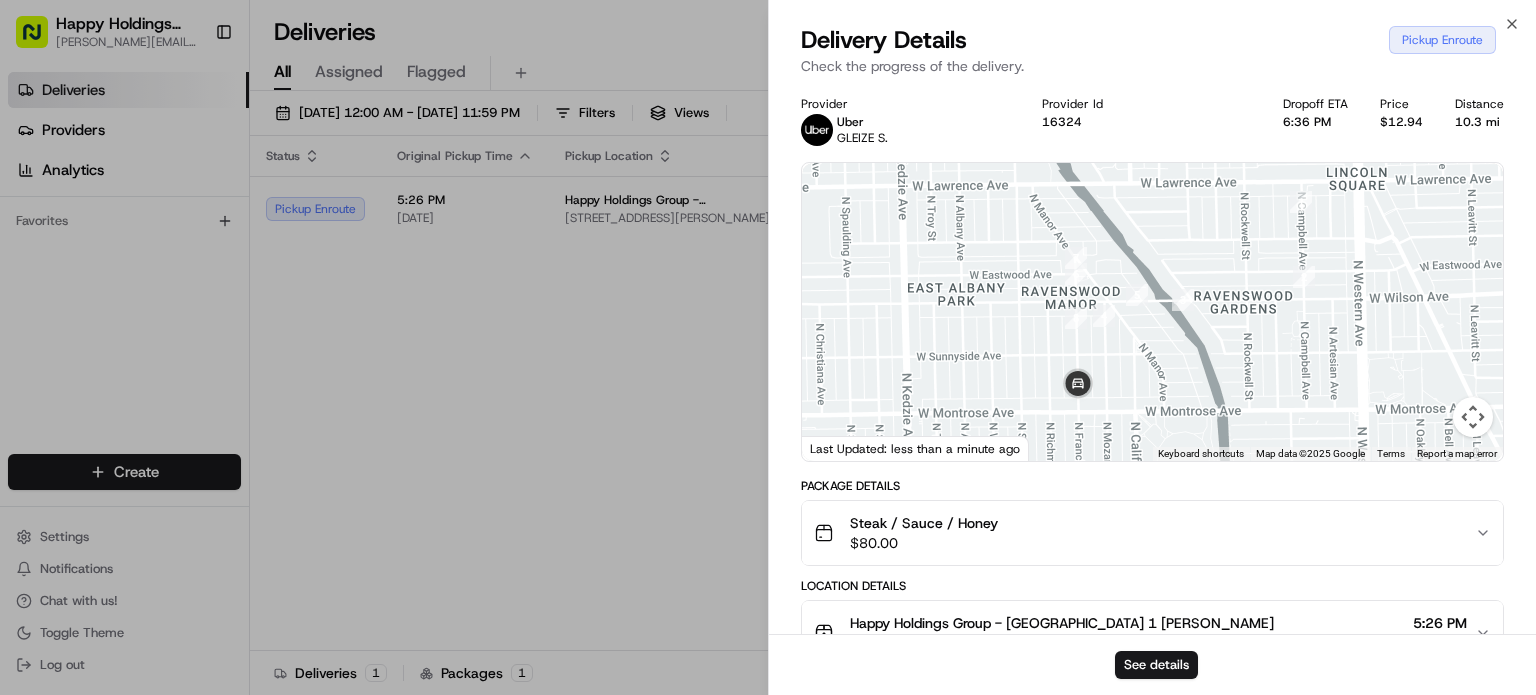 drag, startPoint x: 1165, startPoint y: 245, endPoint x: 1116, endPoint y: 383, distance: 146.44112 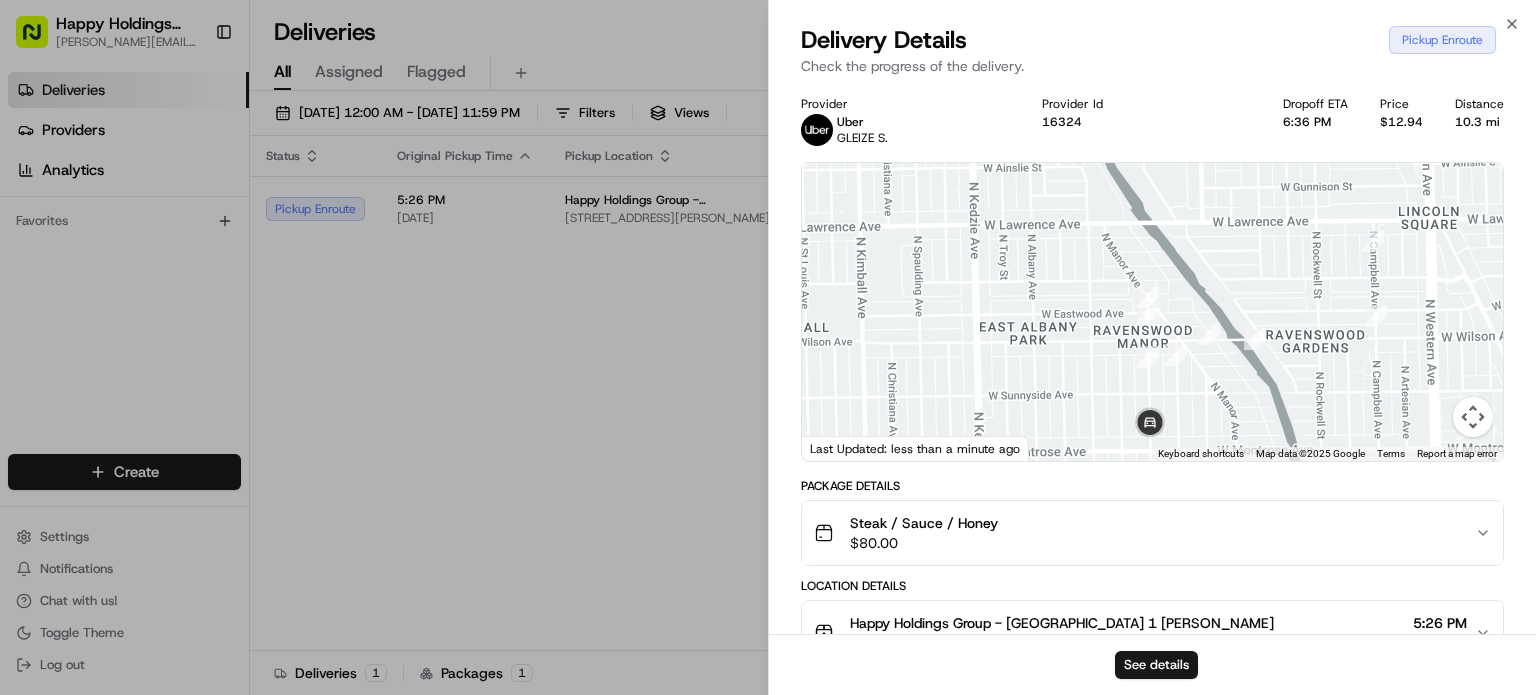 drag, startPoint x: 1416, startPoint y: 216, endPoint x: 1388, endPoint y: 242, distance: 38.209946 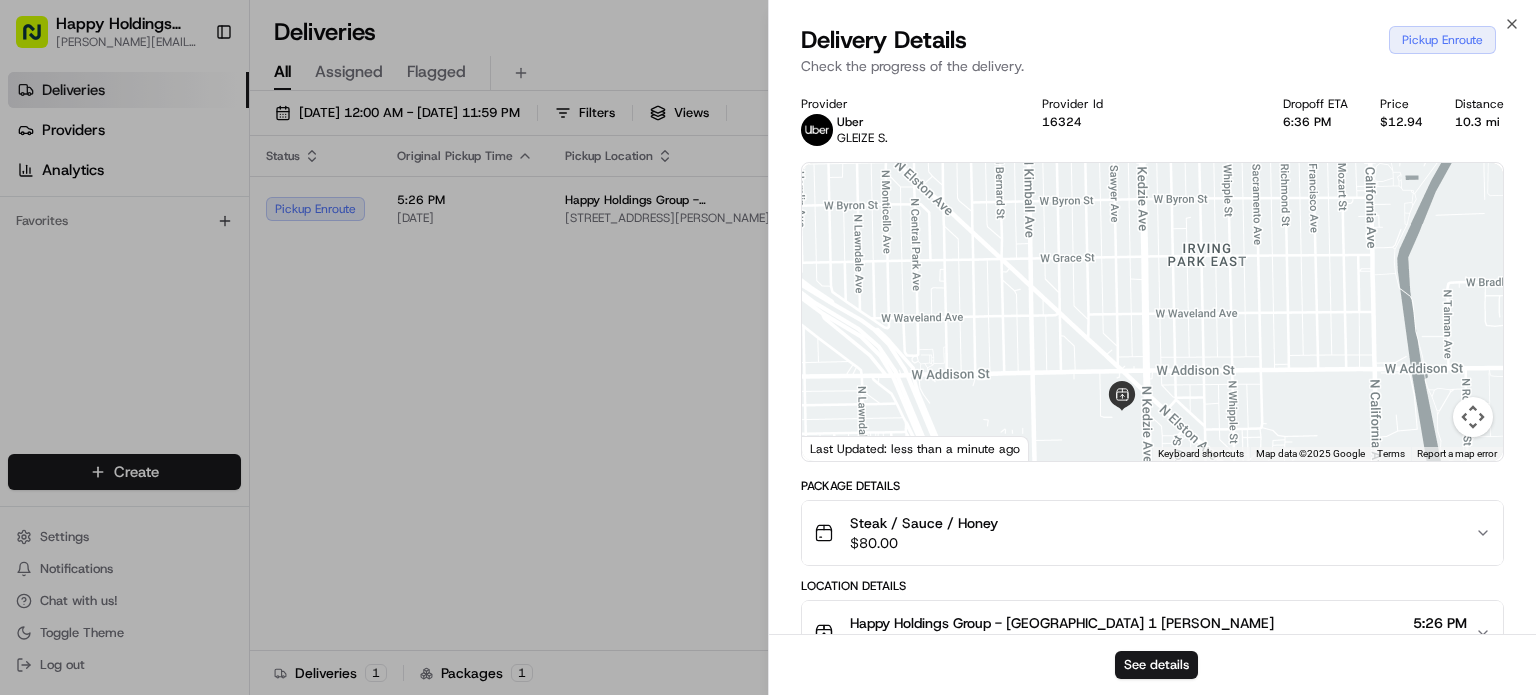 drag, startPoint x: 1322, startPoint y: 254, endPoint x: 1362, endPoint y: 77, distance: 181.4635 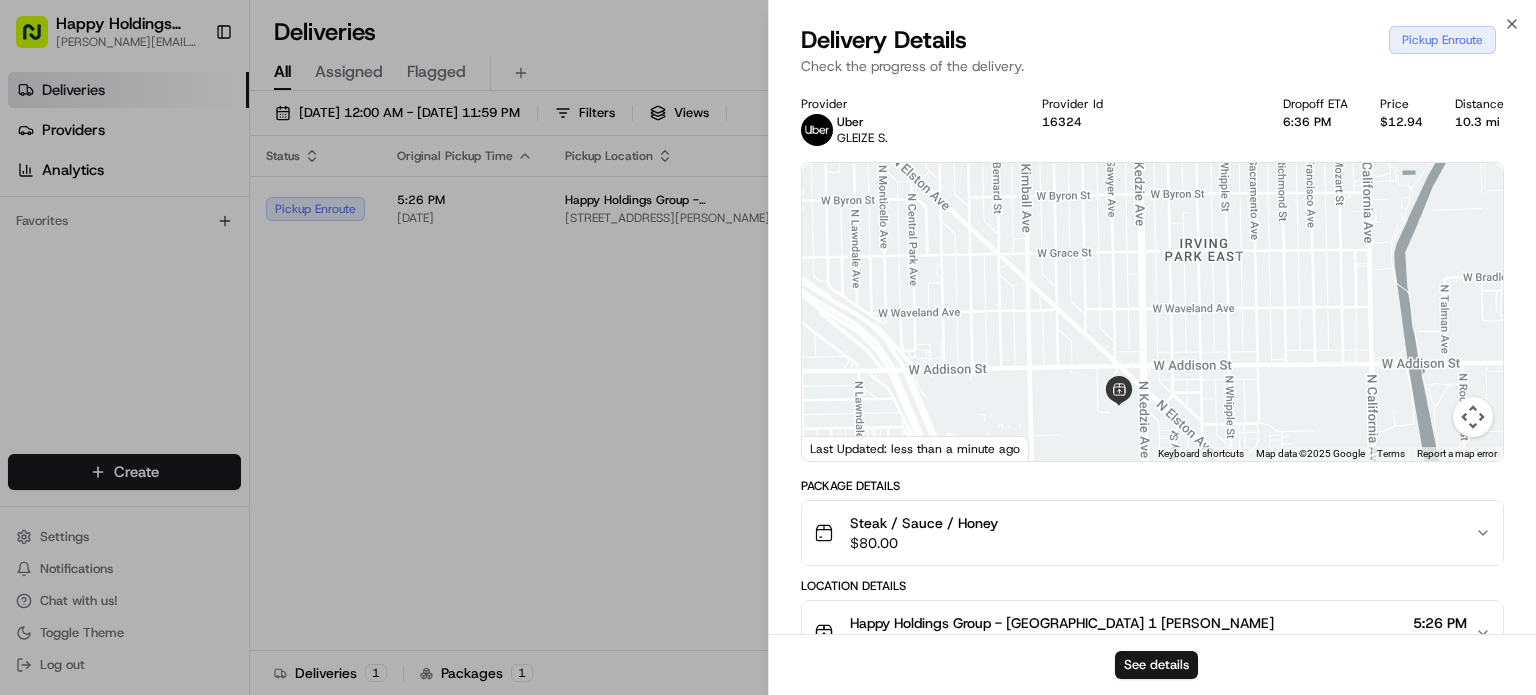 scroll, scrollTop: 0, scrollLeft: 0, axis: both 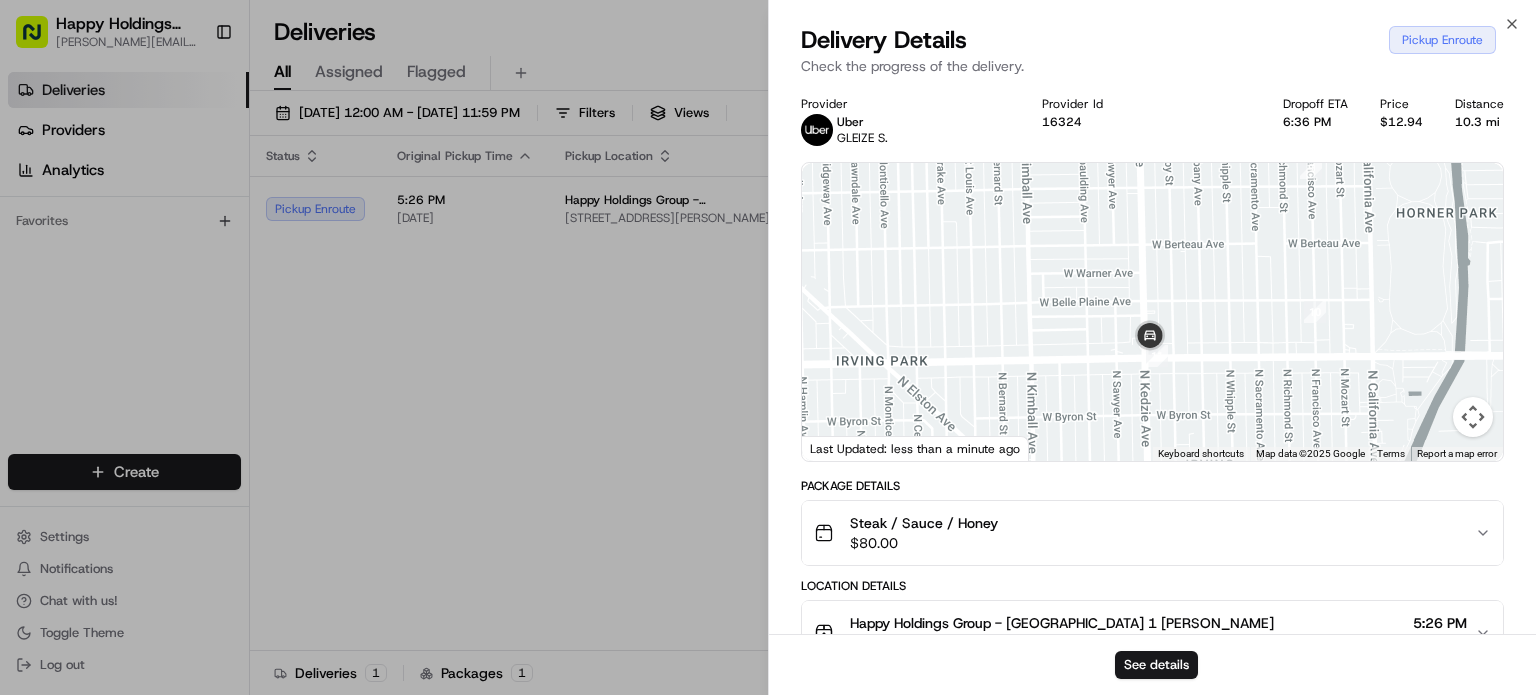 drag, startPoint x: 1208, startPoint y: 395, endPoint x: 1205, endPoint y: 445, distance: 50.08992 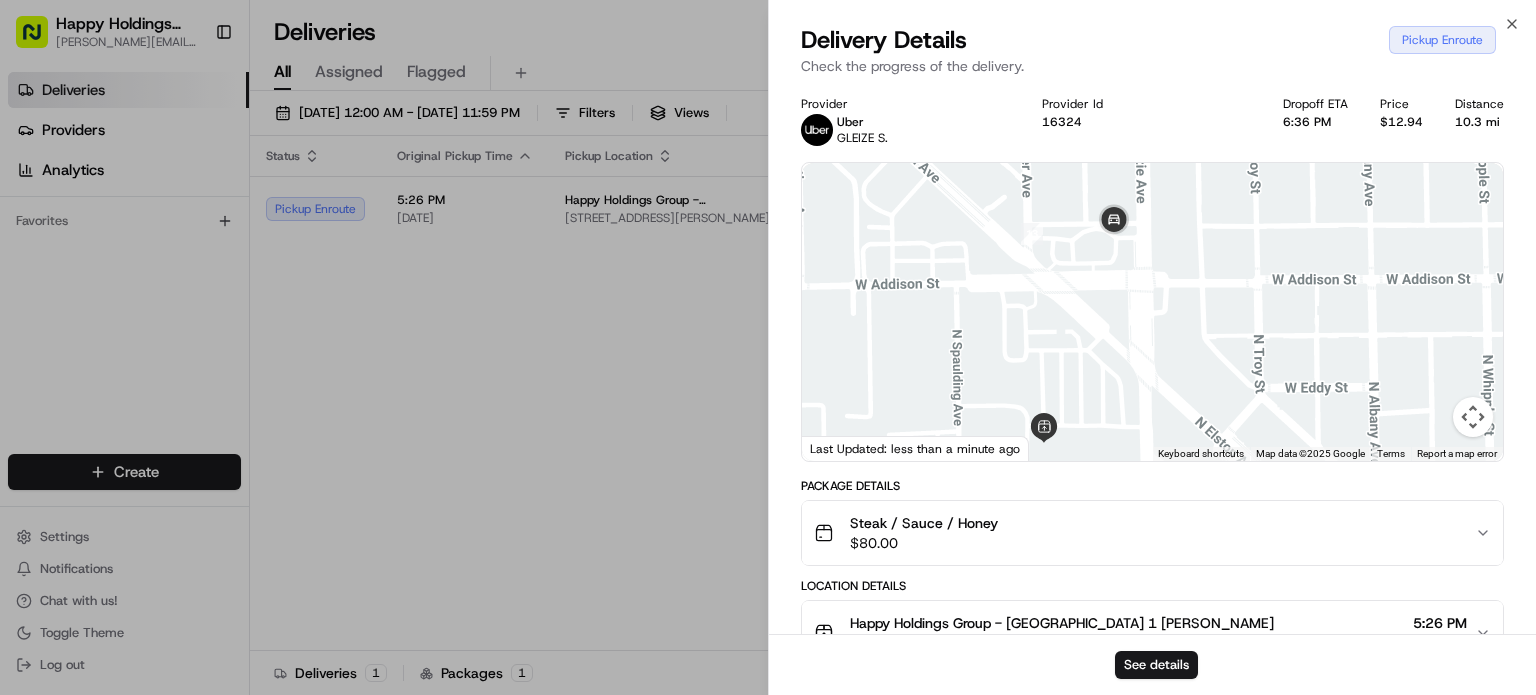 drag, startPoint x: 1125, startPoint y: 381, endPoint x: 1087, endPoint y: 308, distance: 82.29824 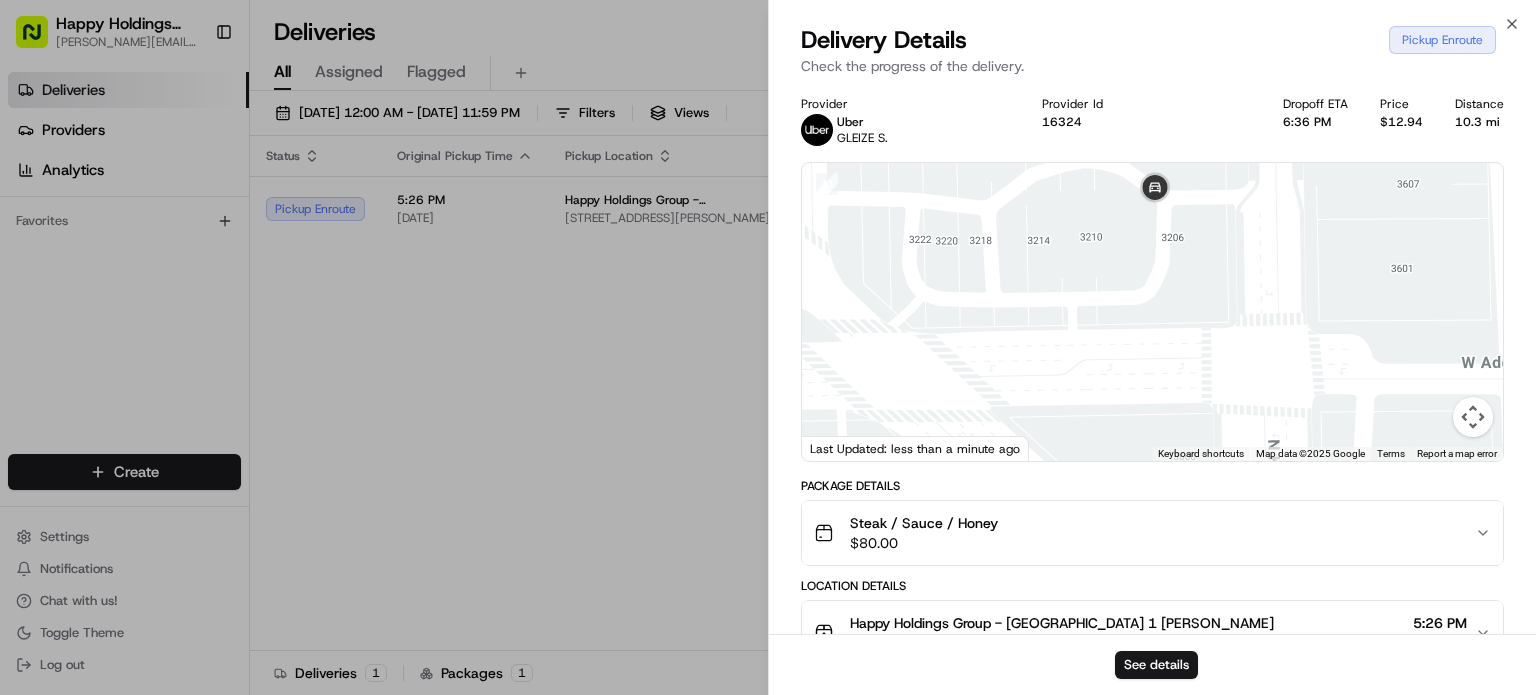 drag, startPoint x: 1112, startPoint y: 272, endPoint x: 1070, endPoint y: 442, distance: 175.11139 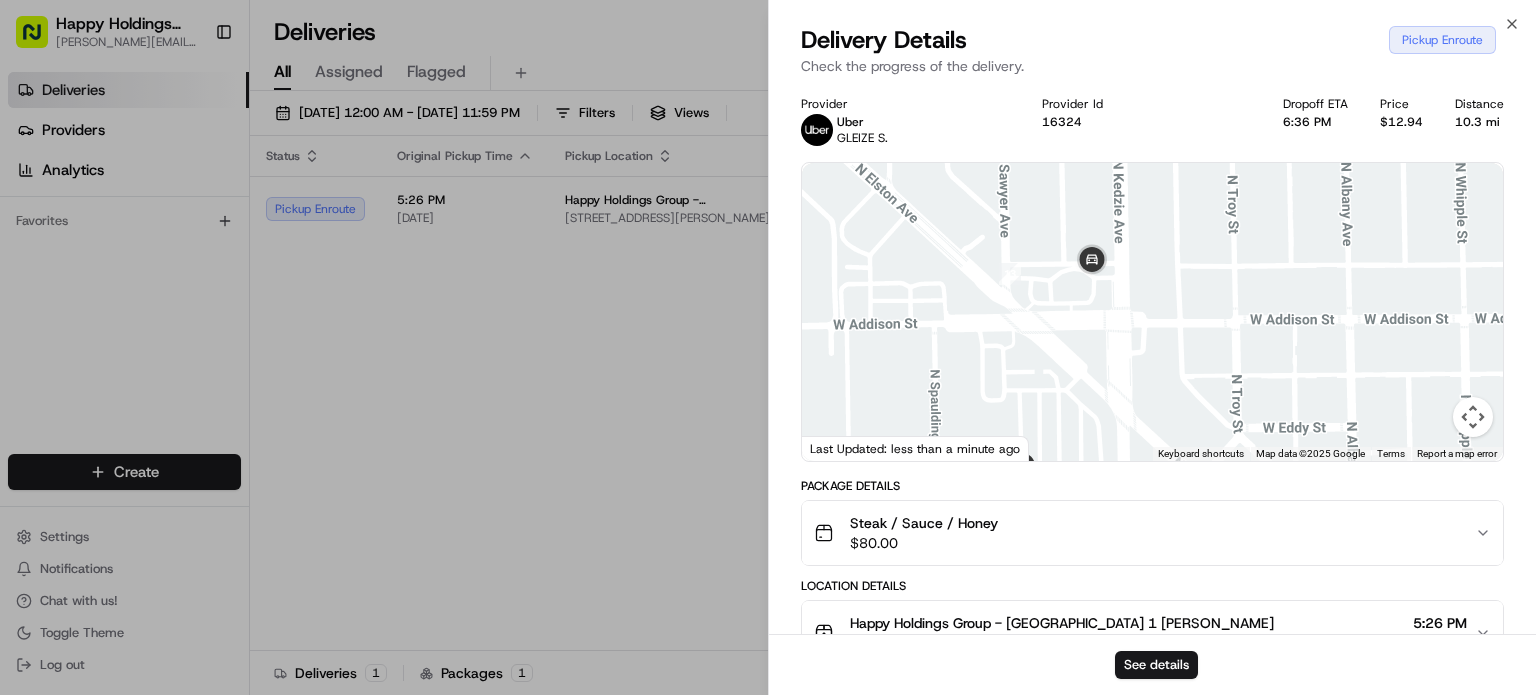 drag, startPoint x: 1092, startPoint y: 408, endPoint x: 1093, endPoint y: 285, distance: 123.00407 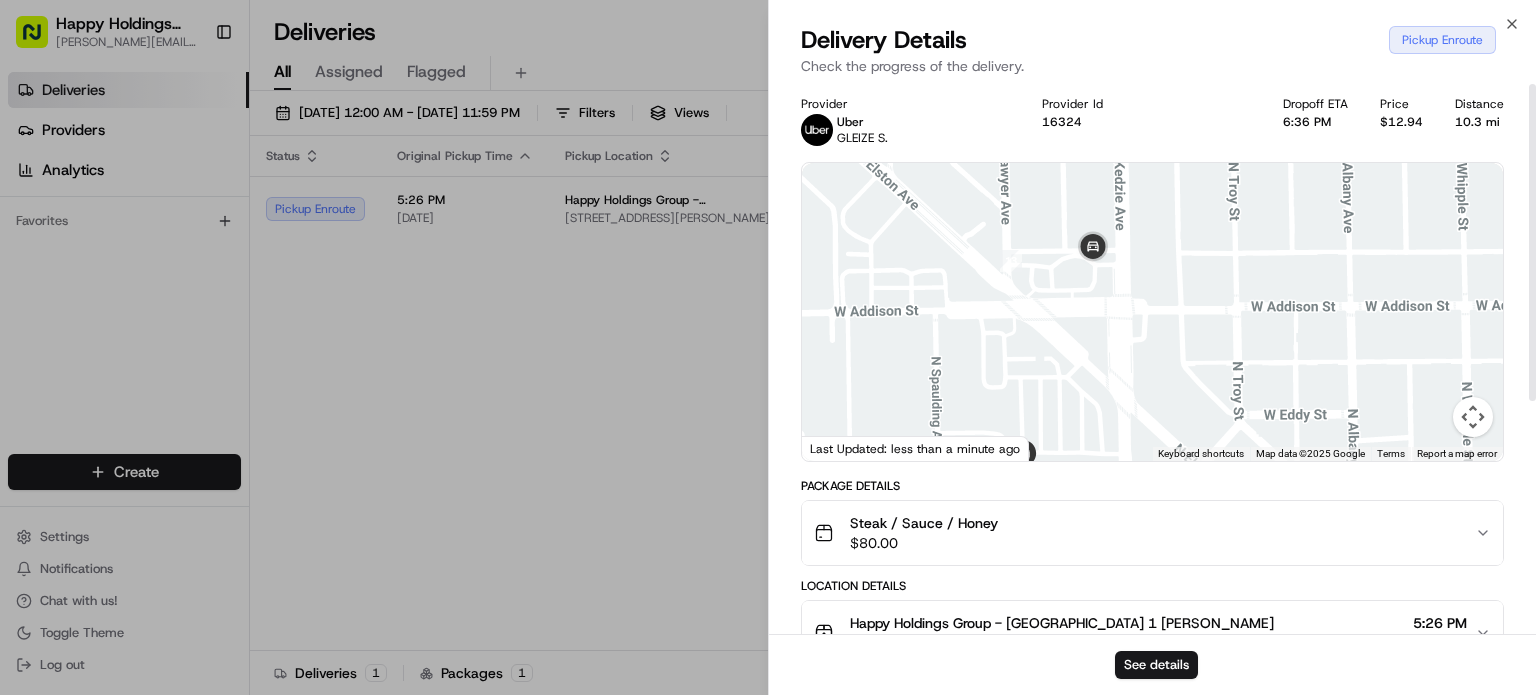 scroll, scrollTop: 0, scrollLeft: 0, axis: both 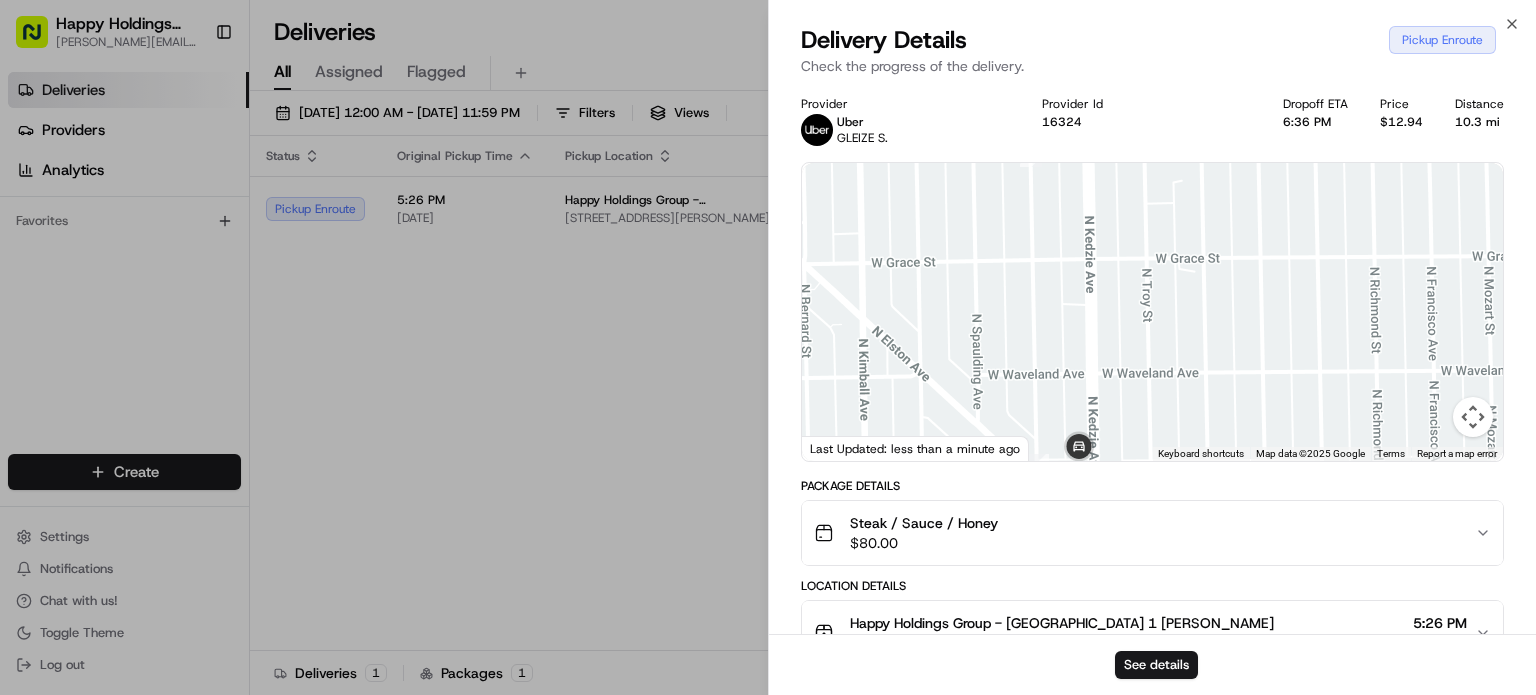 drag, startPoint x: 1289, startPoint y: 264, endPoint x: 1175, endPoint y: 474, distance: 238.9477 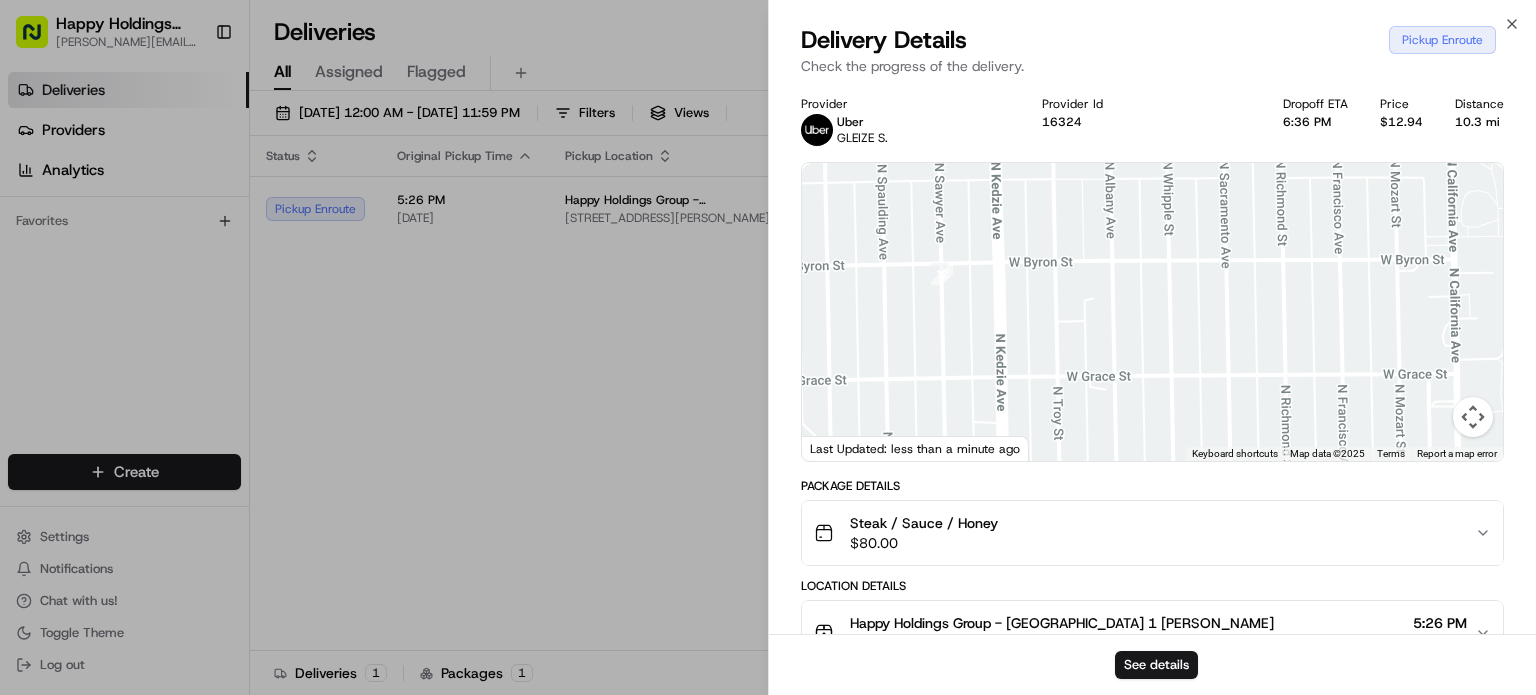 drag, startPoint x: 1272, startPoint y: 299, endPoint x: 1224, endPoint y: 376, distance: 90.73588 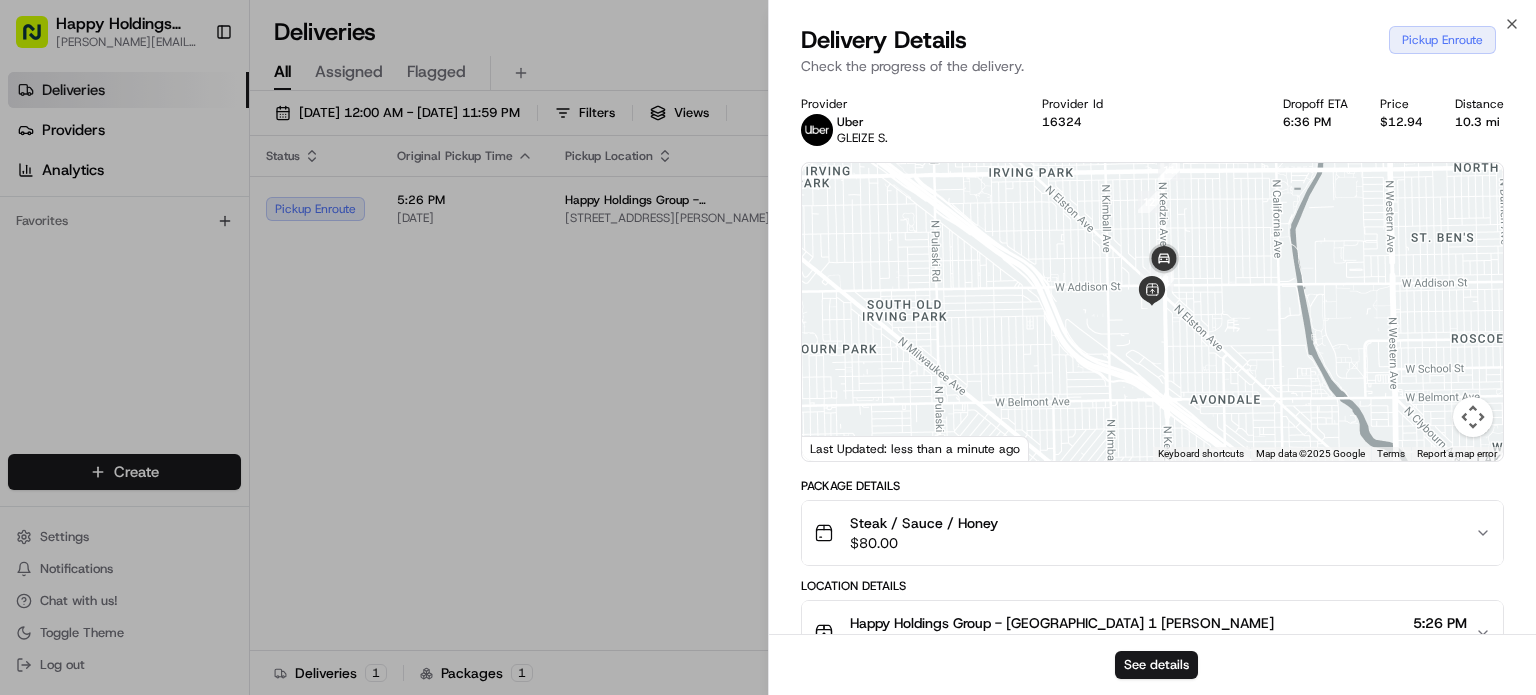 drag, startPoint x: 1168, startPoint y: 360, endPoint x: 1182, endPoint y: 321, distance: 41.4367 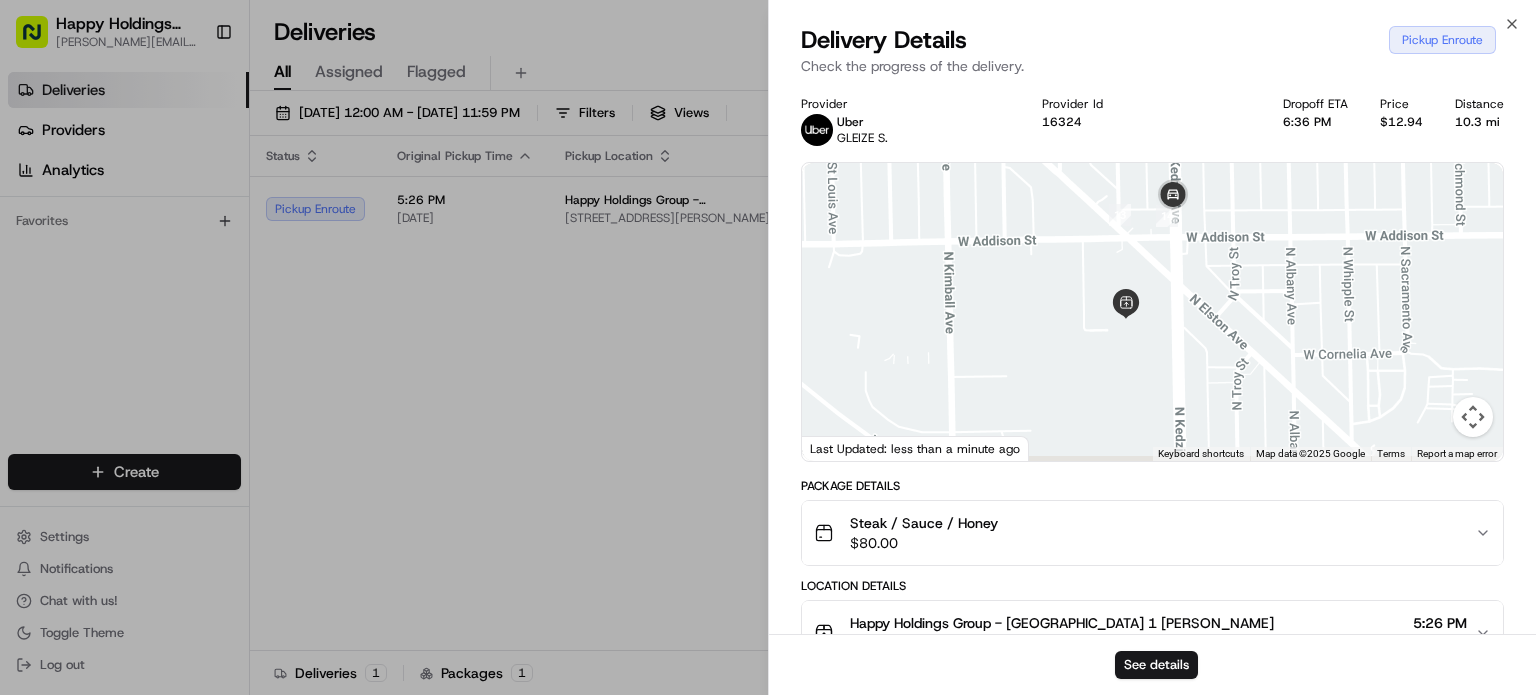 drag, startPoint x: 1153, startPoint y: 355, endPoint x: 1155, endPoint y: 289, distance: 66.0303 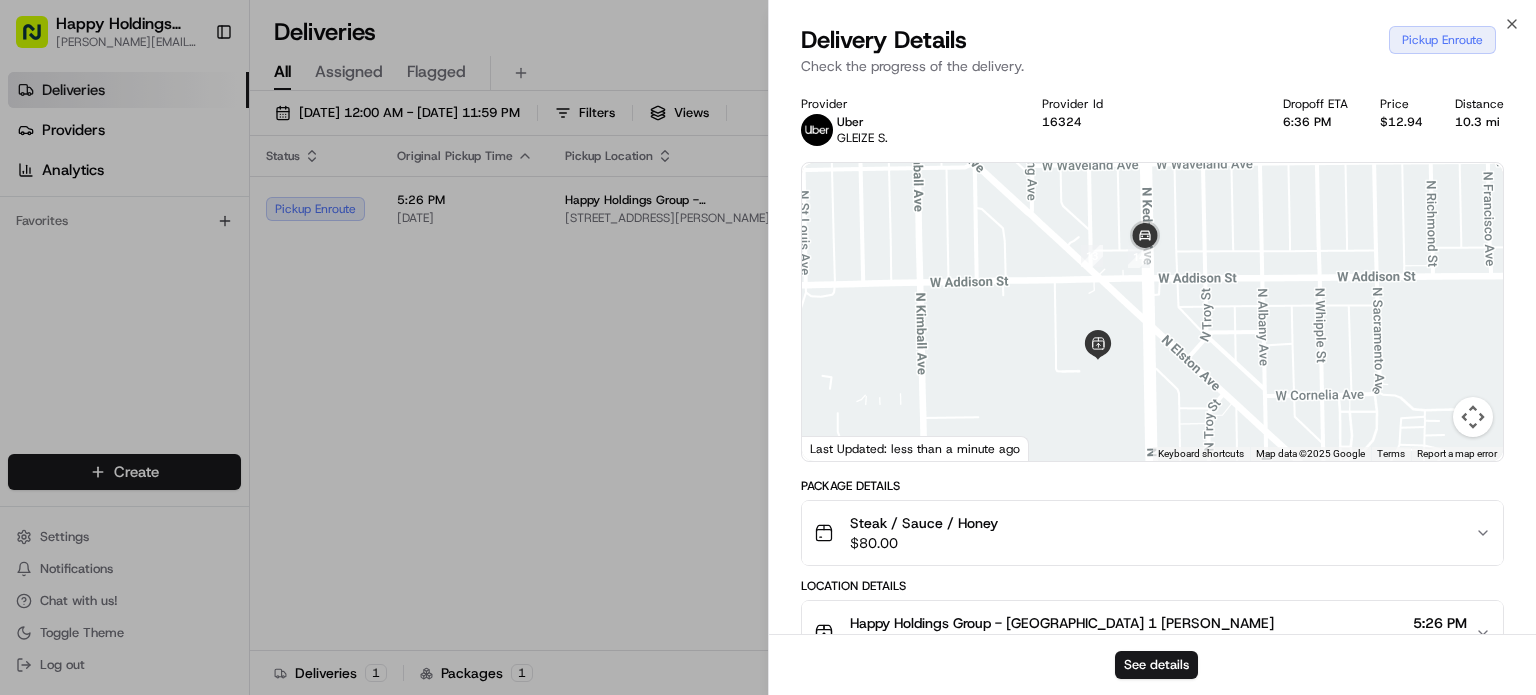 drag, startPoint x: 1175, startPoint y: 322, endPoint x: 1144, endPoint y: 379, distance: 64.884514 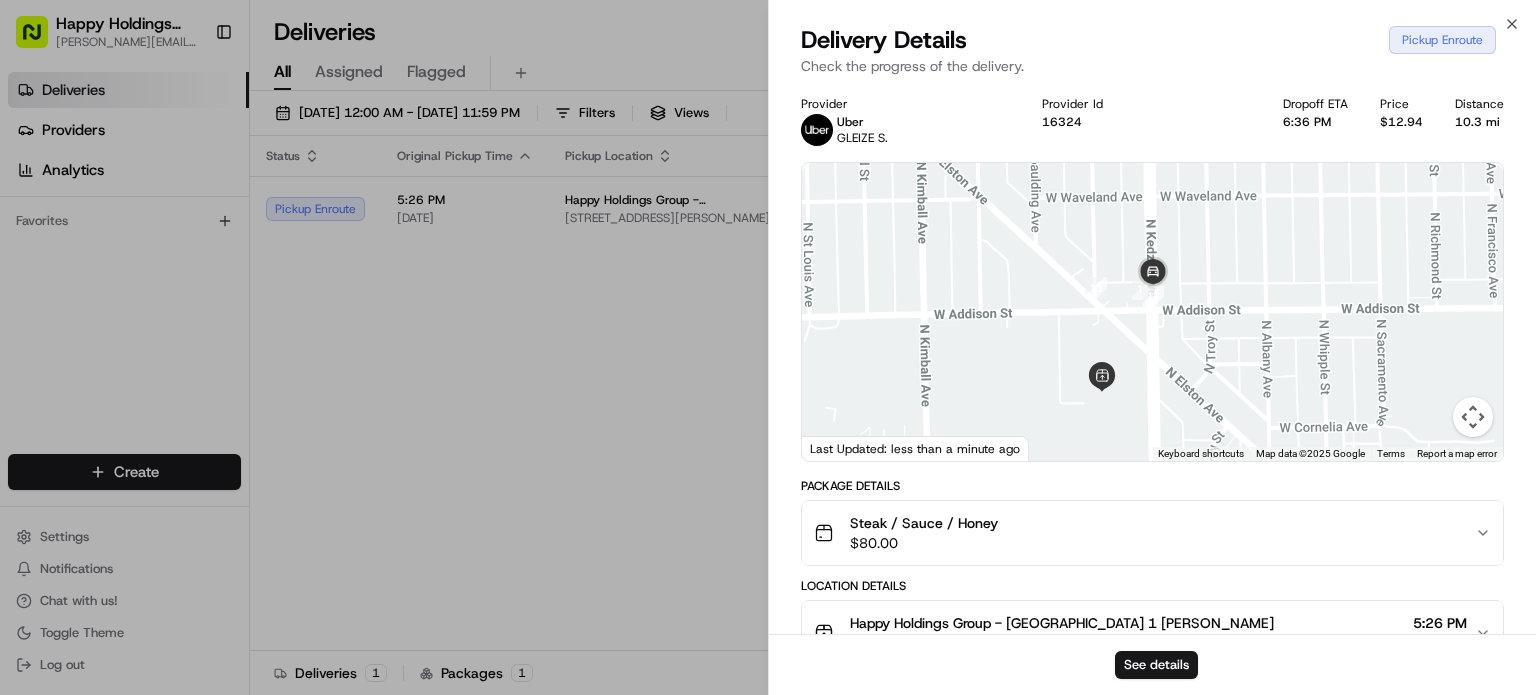 drag, startPoint x: 1136, startPoint y: 383, endPoint x: 1135, endPoint y: 344, distance: 39.012817 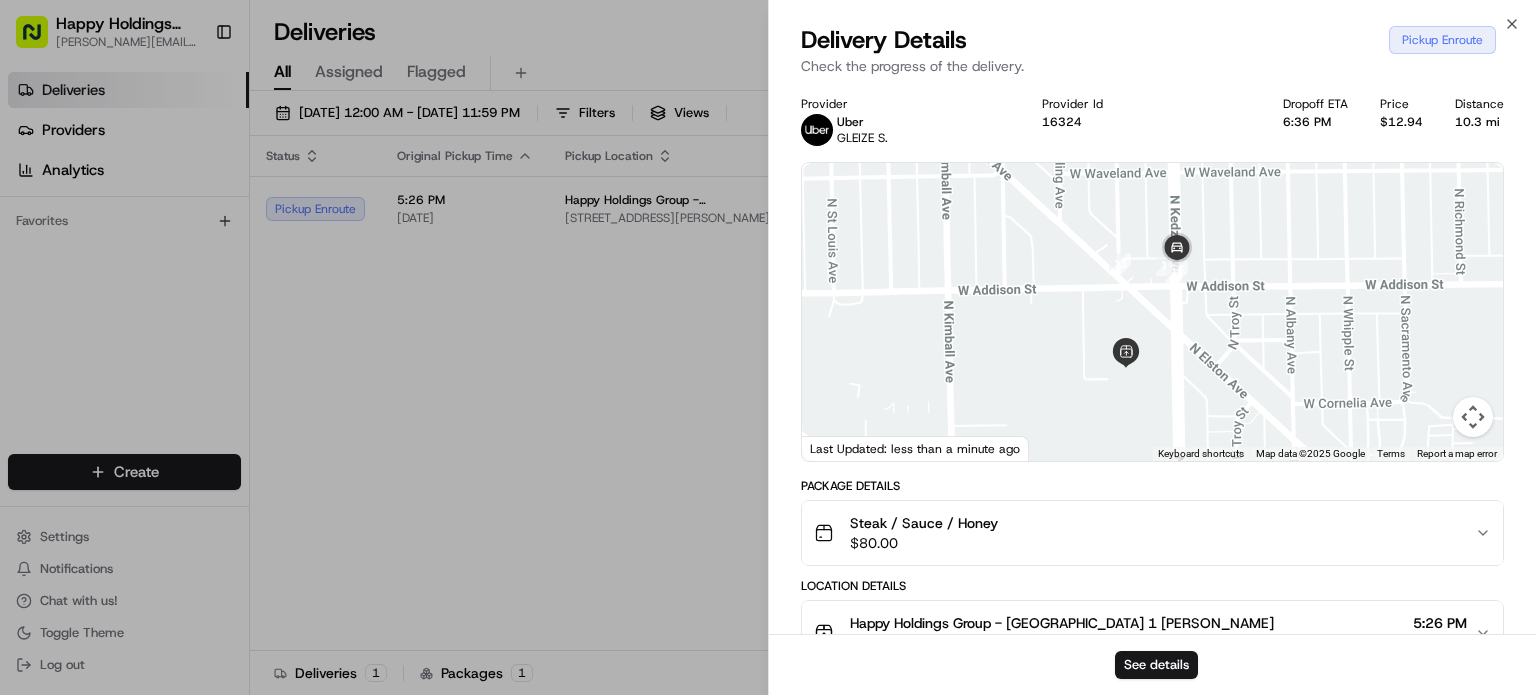 drag, startPoint x: 1179, startPoint y: 340, endPoint x: 1207, endPoint y: 336, distance: 28.284271 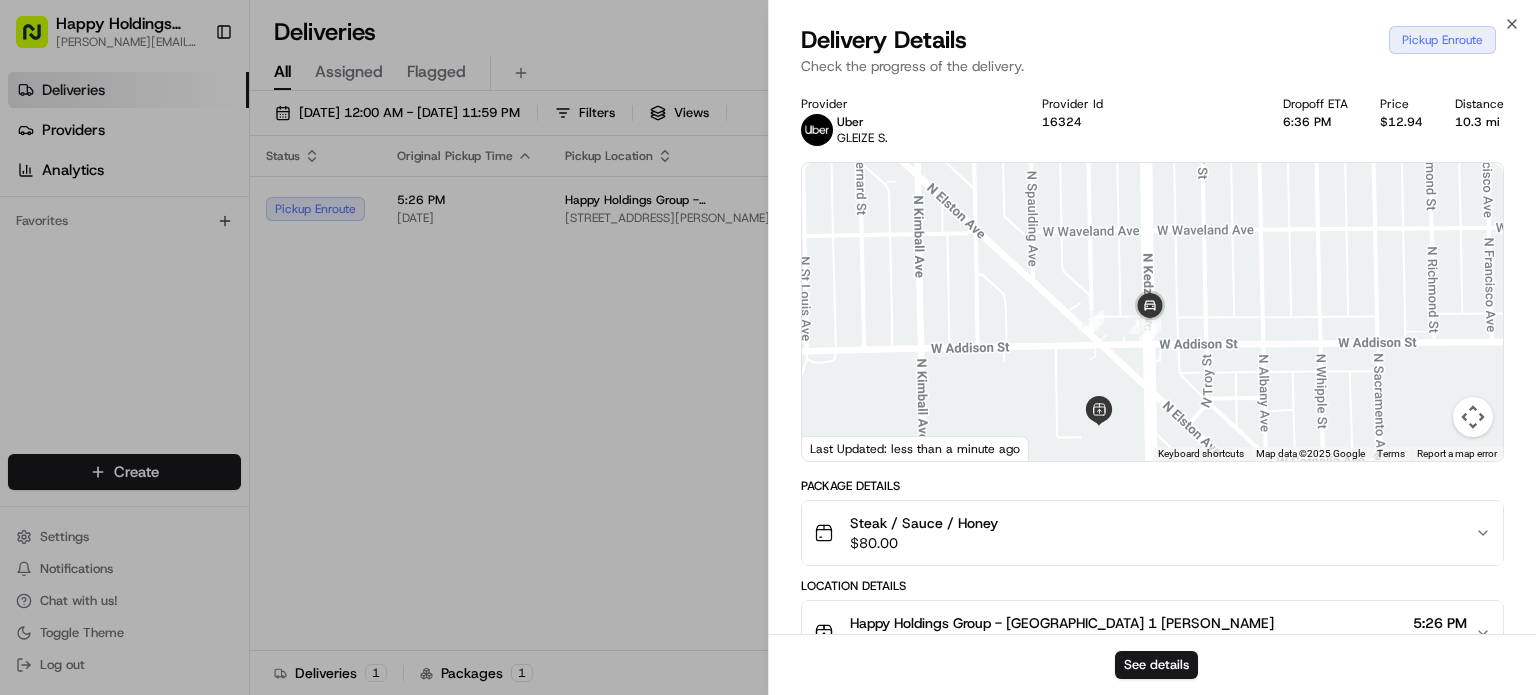 drag, startPoint x: 1183, startPoint y: 329, endPoint x: 1154, endPoint y: 389, distance: 66.64083 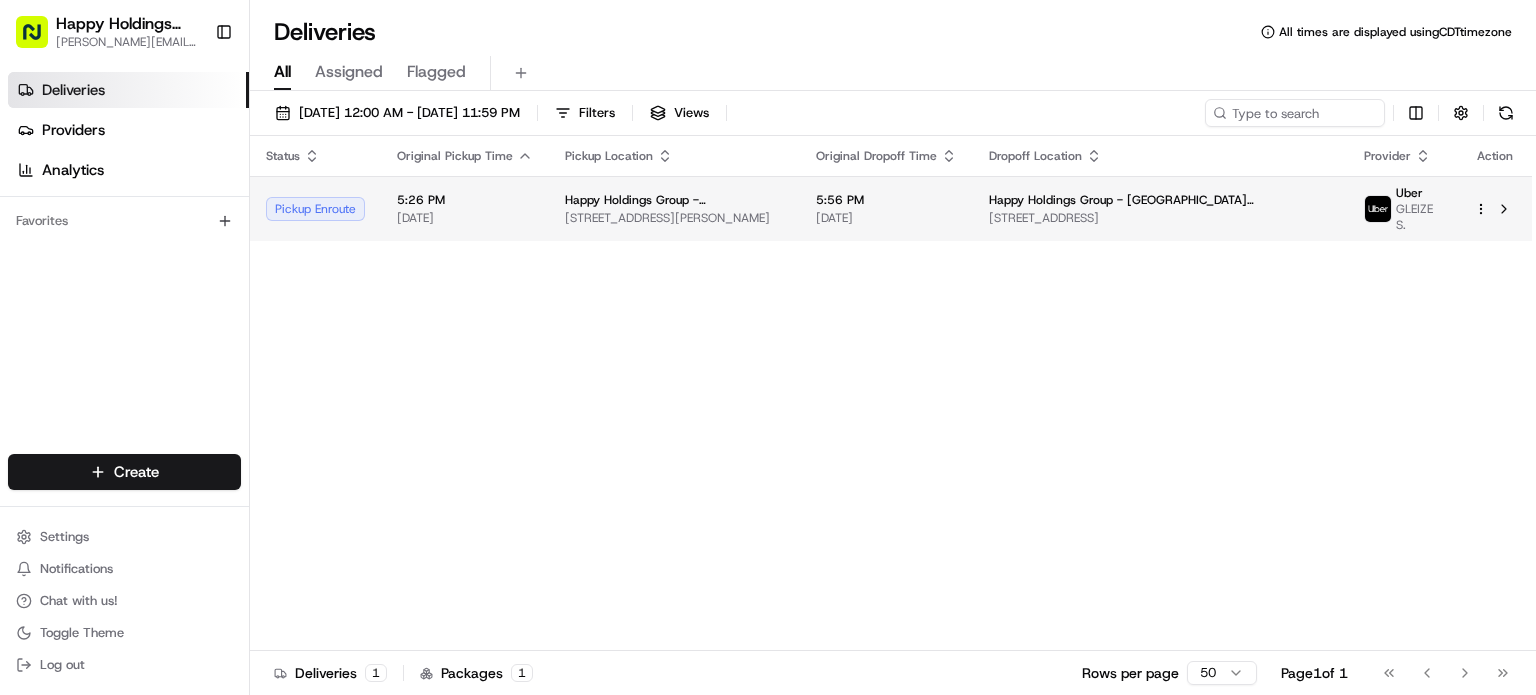 click on "Happy Holdings Group -  [GEOGRAPHIC_DATA] 1" at bounding box center [674, 200] 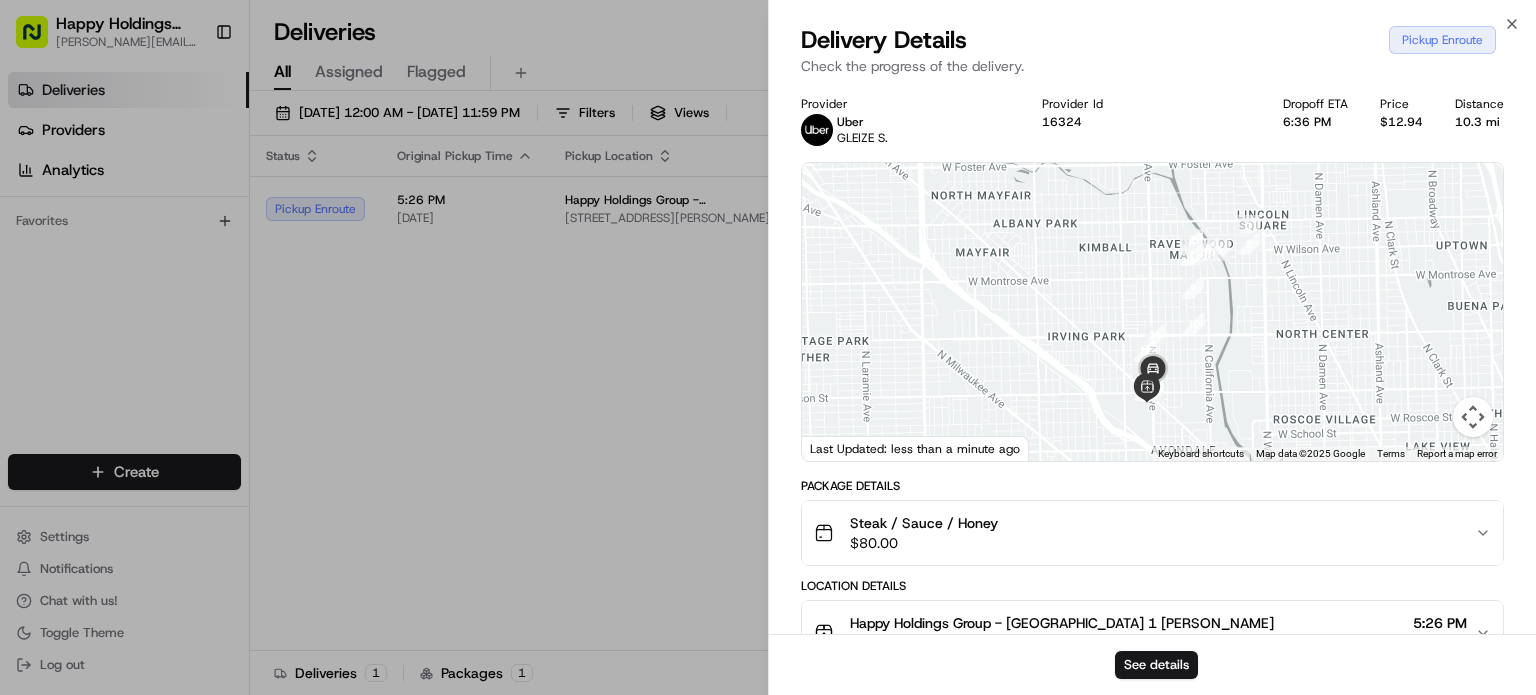 drag, startPoint x: 1095, startPoint y: 255, endPoint x: 1173, endPoint y: 532, distance: 287.7725 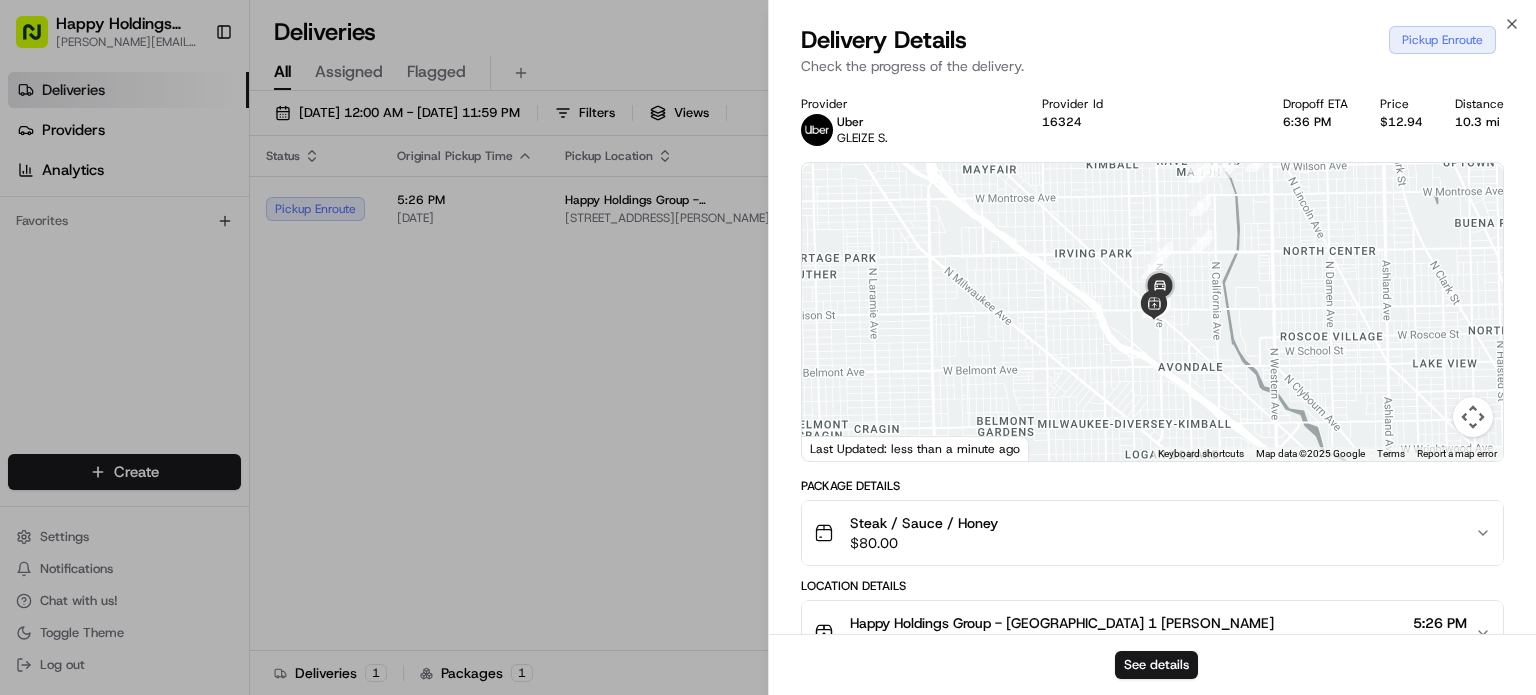 drag, startPoint x: 1154, startPoint y: 371, endPoint x: 1145, endPoint y: 431, distance: 60.671246 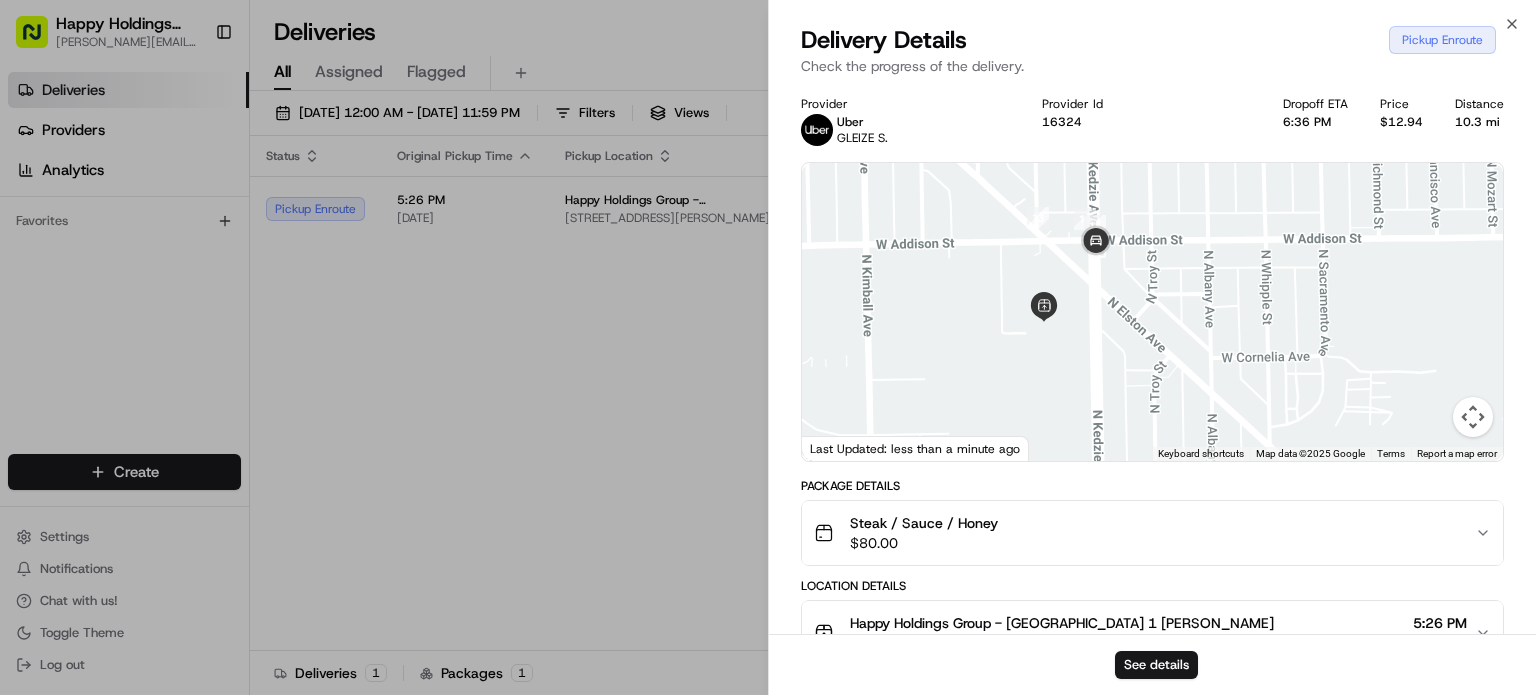 drag, startPoint x: 1173, startPoint y: 254, endPoint x: 1048, endPoint y: 483, distance: 260.89462 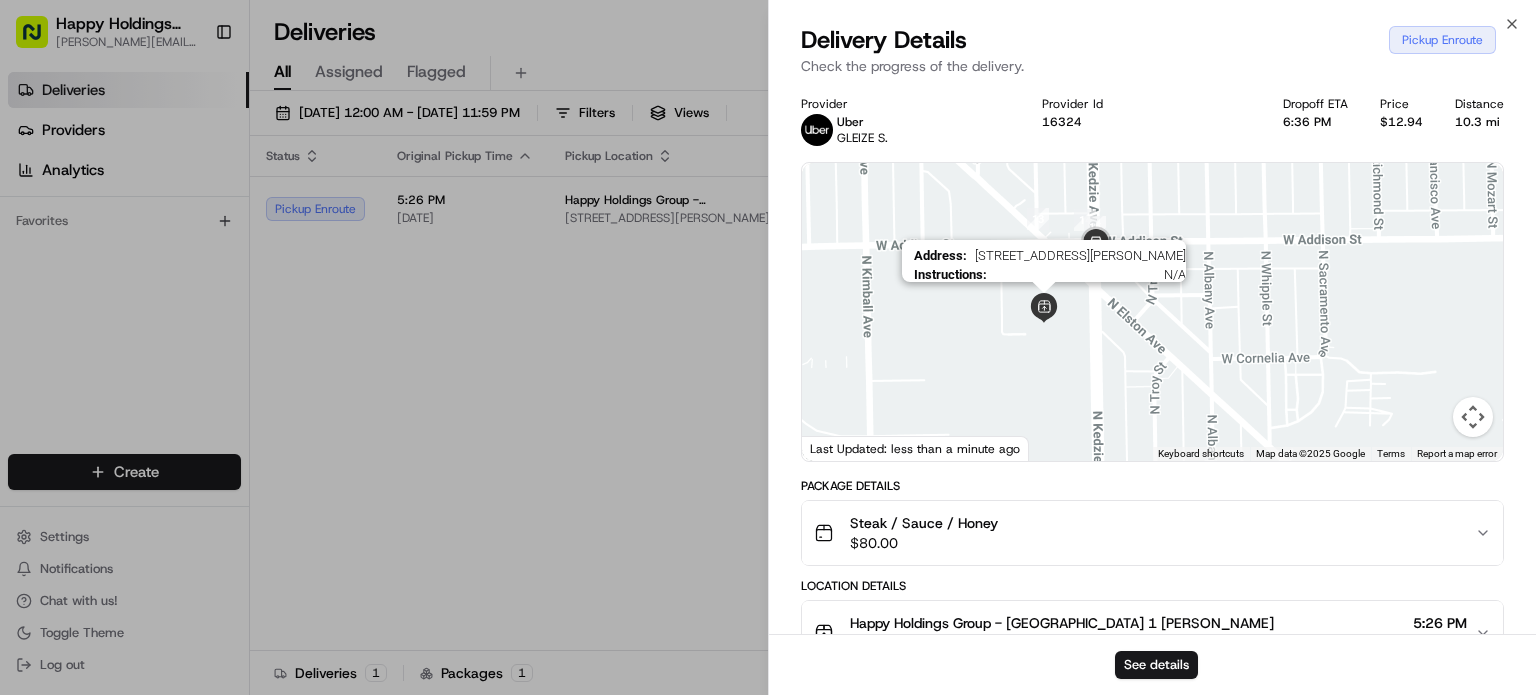 click at bounding box center (1044, 308) 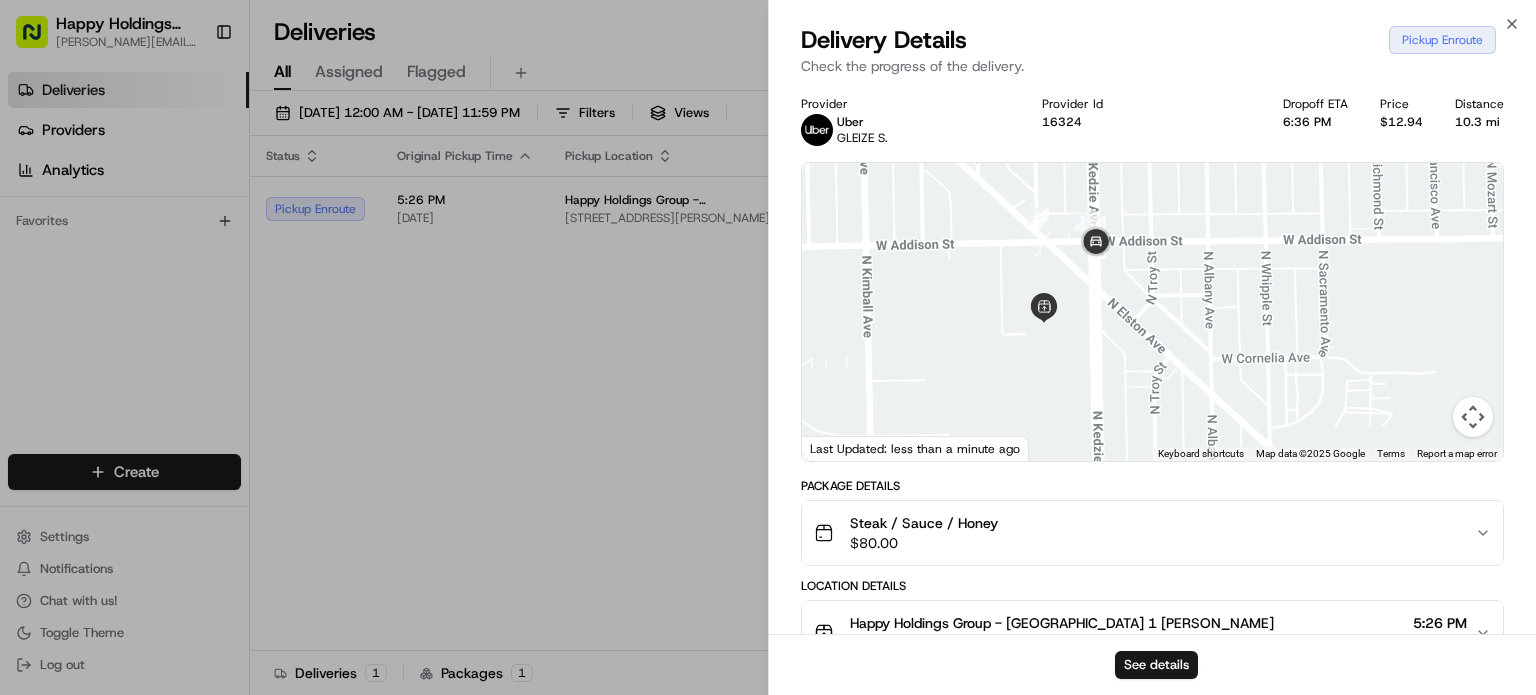 click on "To navigate, press the arrow keys." at bounding box center [1152, 312] 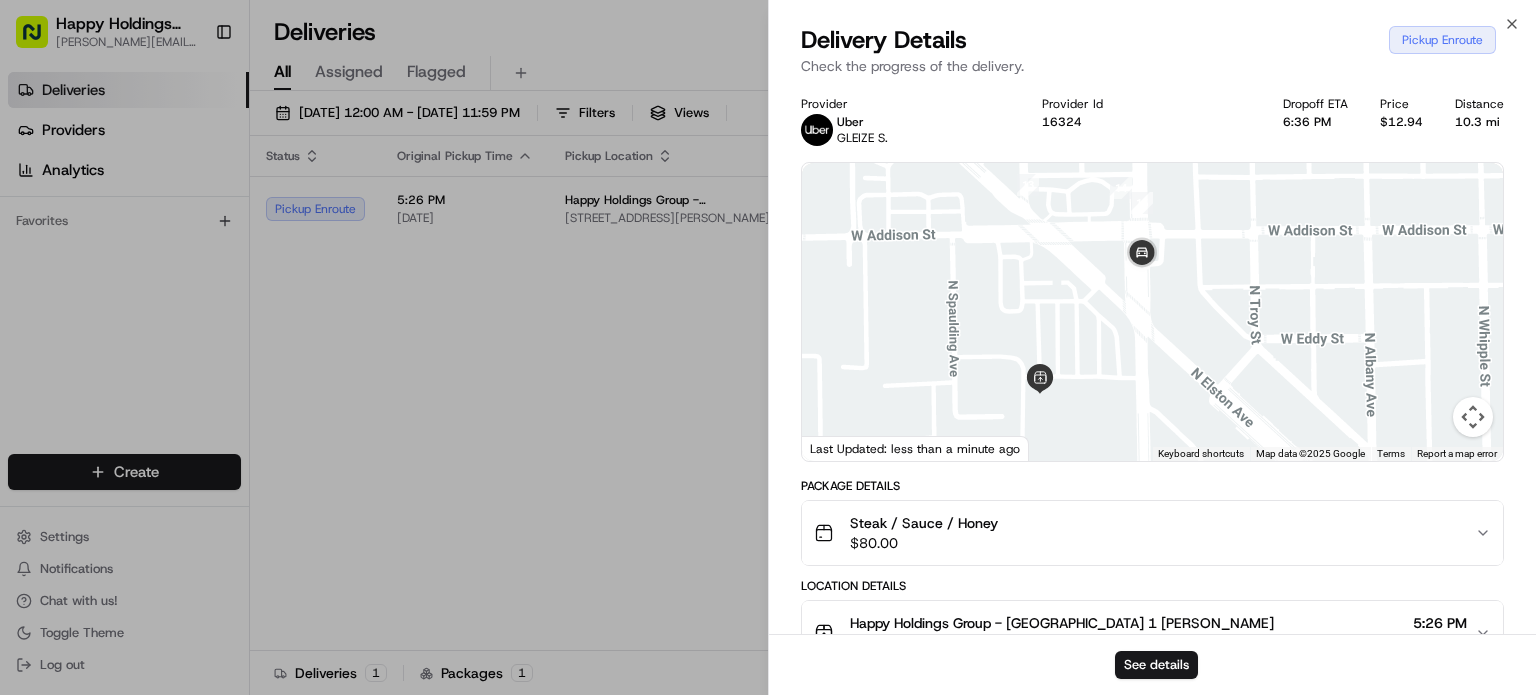 drag, startPoint x: 1081, startPoint y: 259, endPoint x: 1093, endPoint y: 368, distance: 109.65856 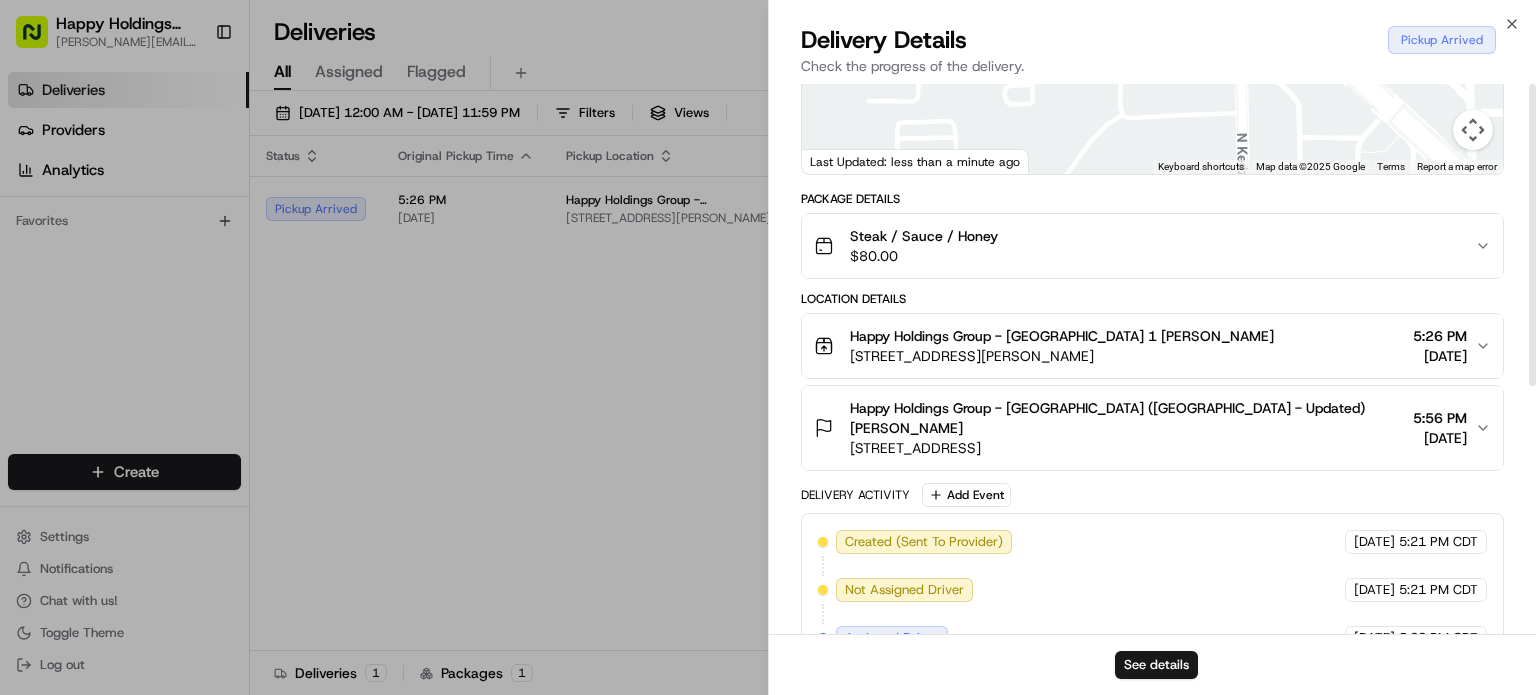scroll, scrollTop: 0, scrollLeft: 0, axis: both 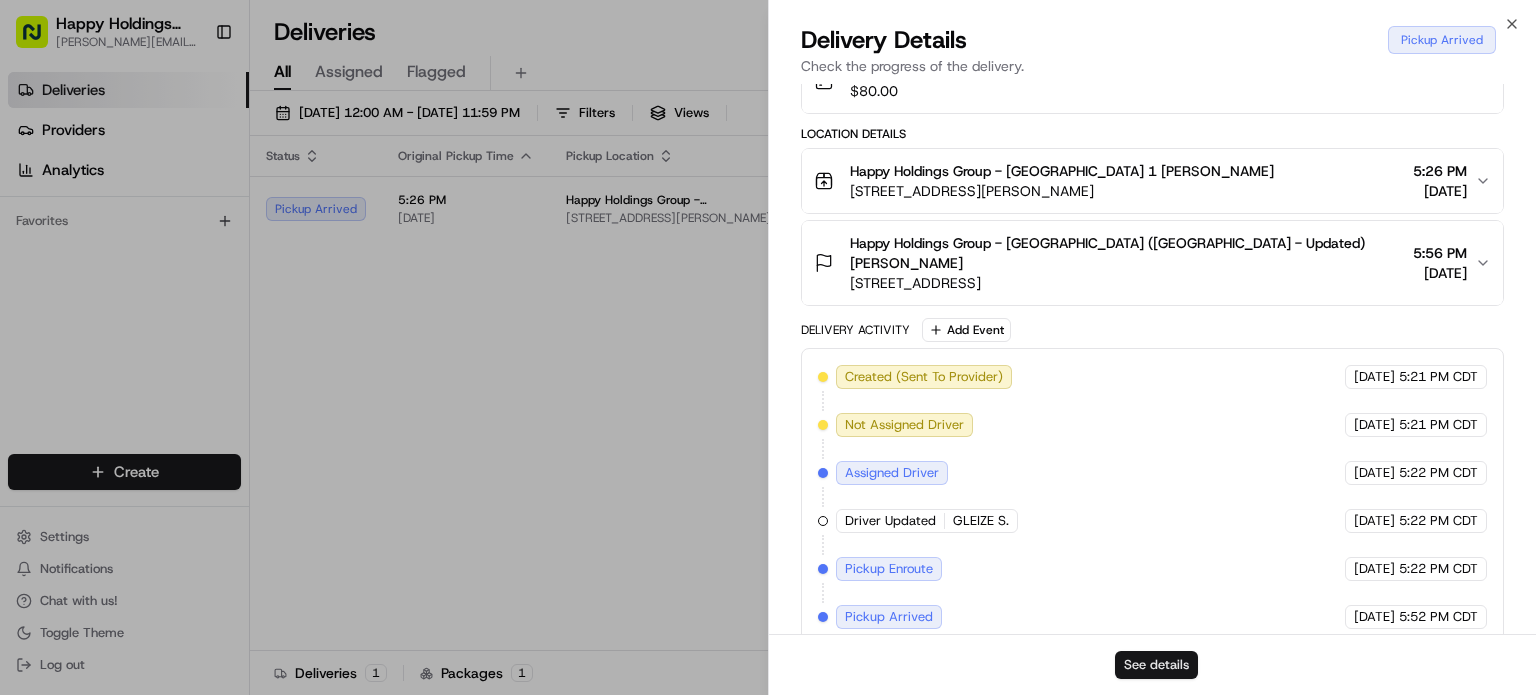 click on "See details" at bounding box center (1156, 665) 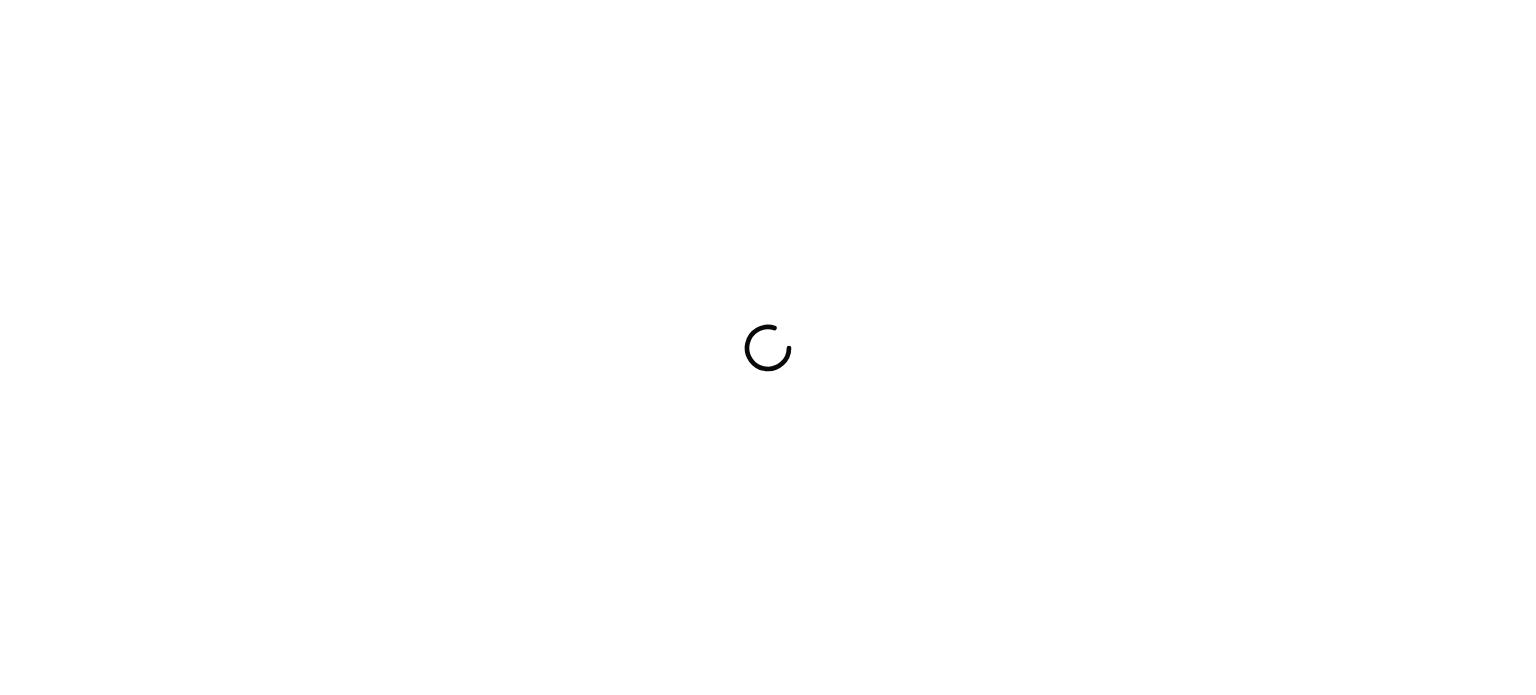 scroll, scrollTop: 0, scrollLeft: 0, axis: both 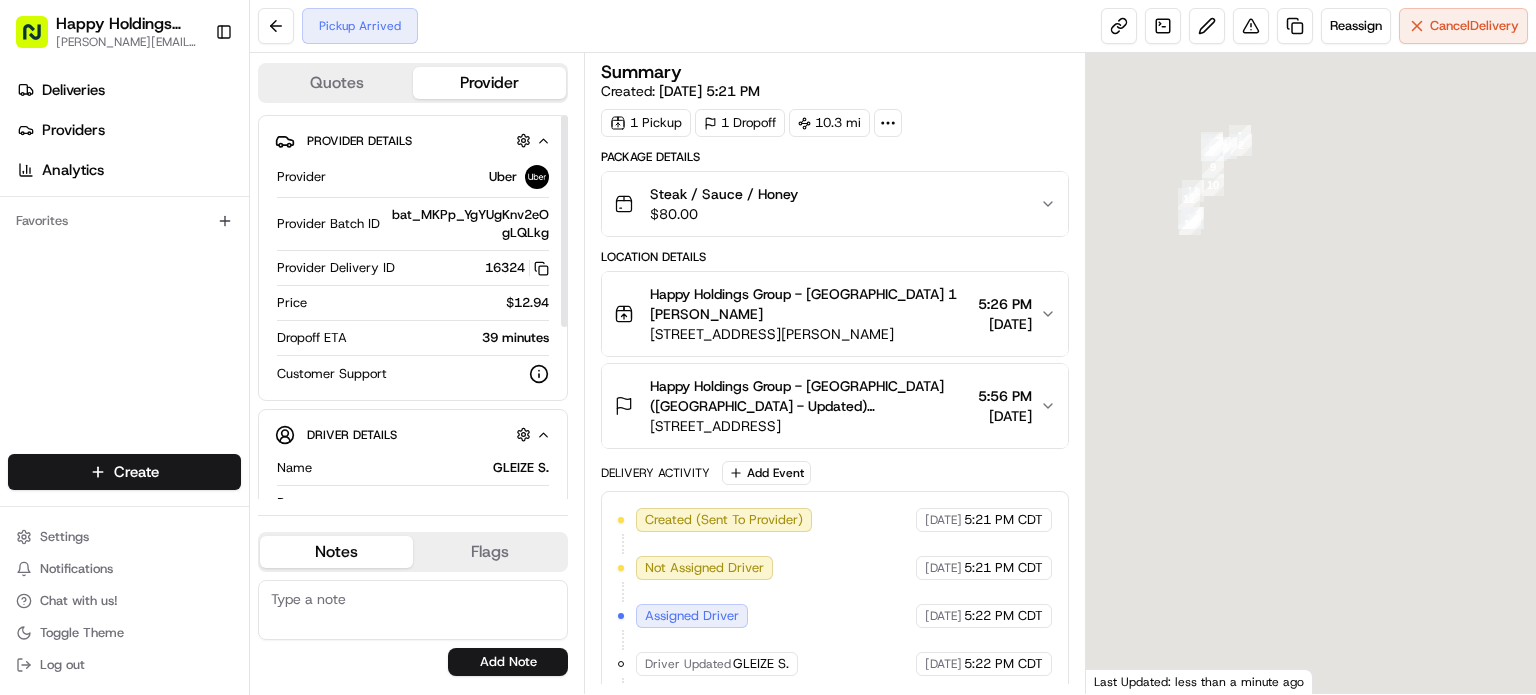 click at bounding box center [413, 610] 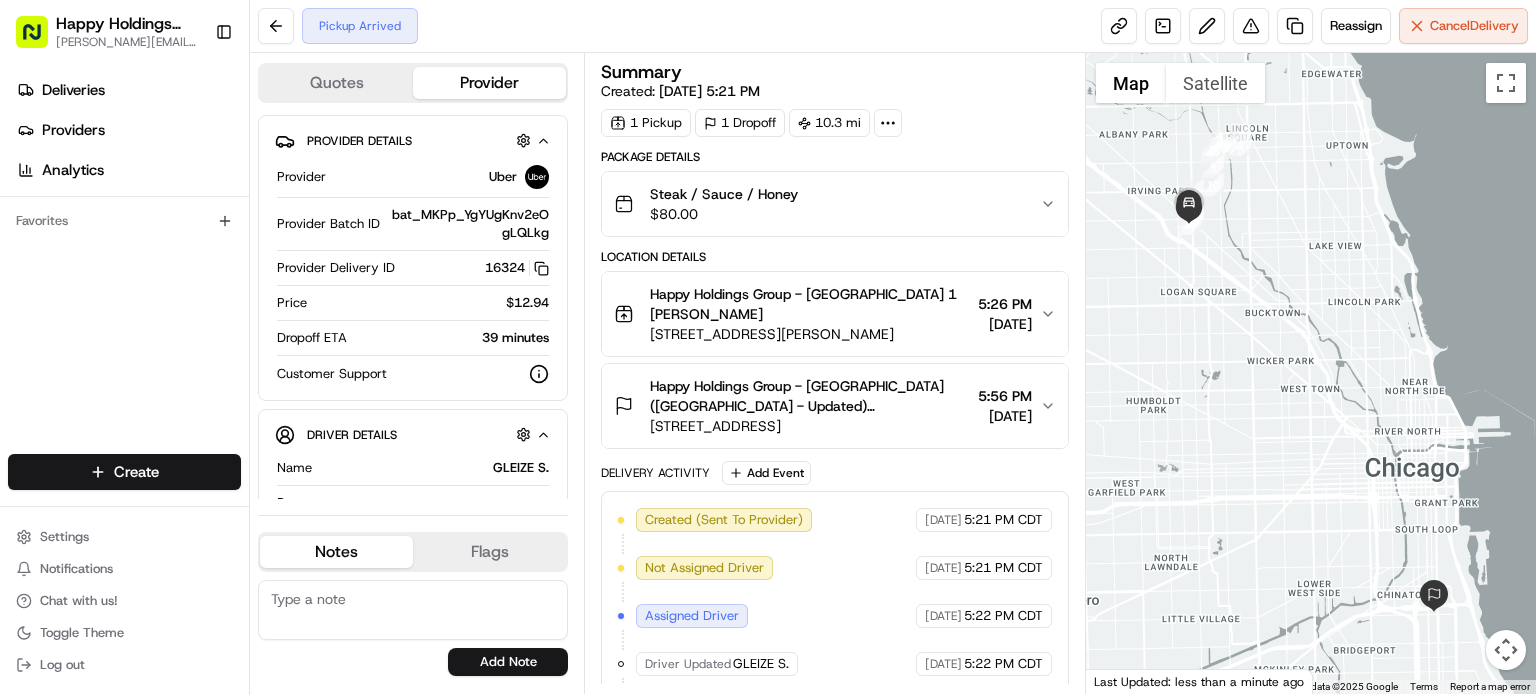 scroll, scrollTop: 100, scrollLeft: 0, axis: vertical 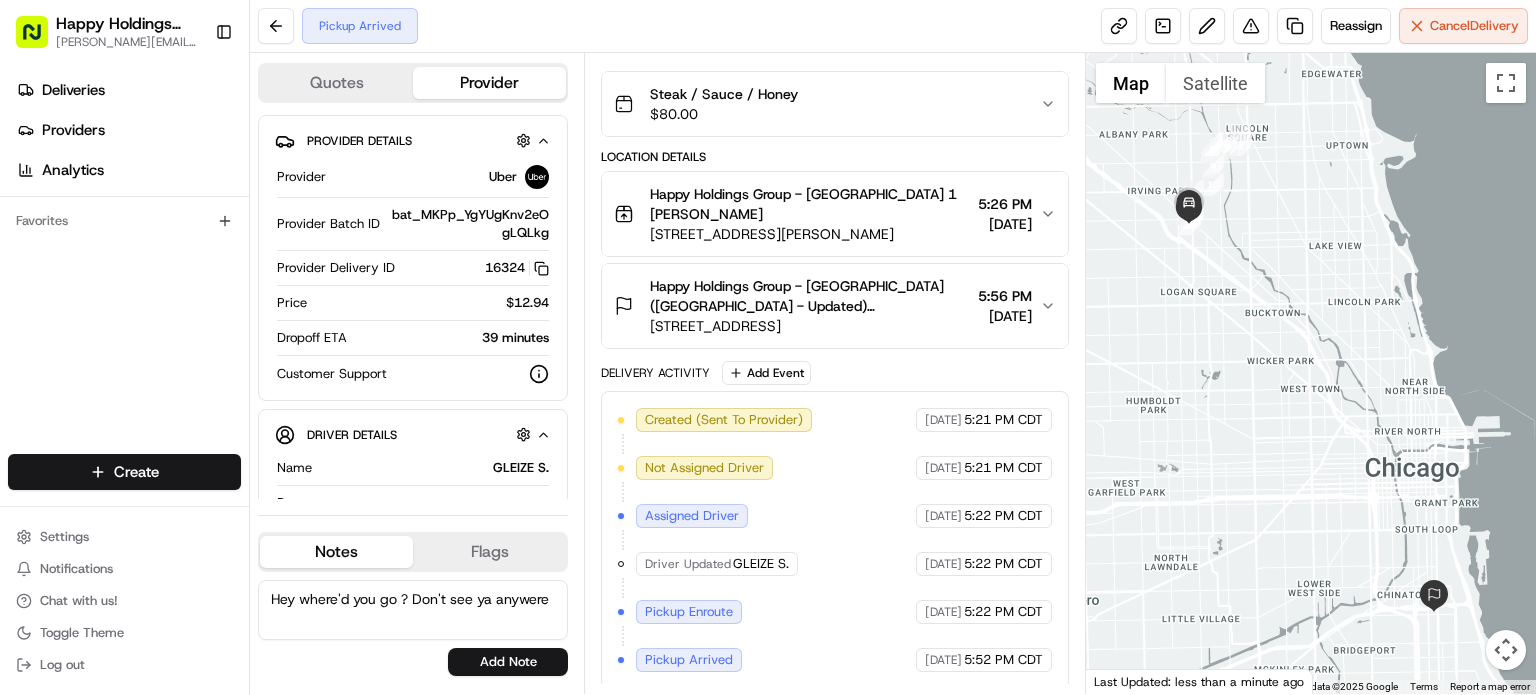 click on "Hey where'd you go ? Don't see ya anywere" at bounding box center (413, 610) 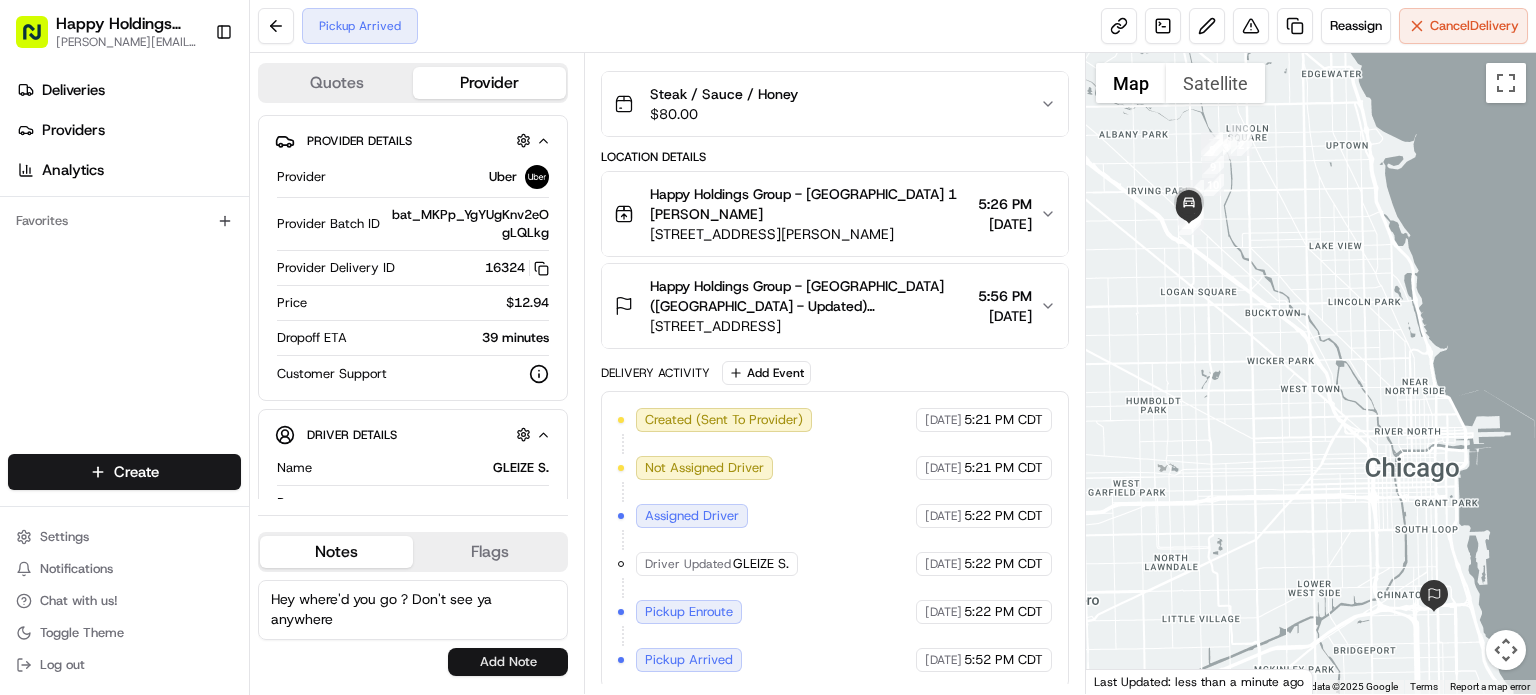 type on "Hey where'd you go ? Don't see ya anywhere" 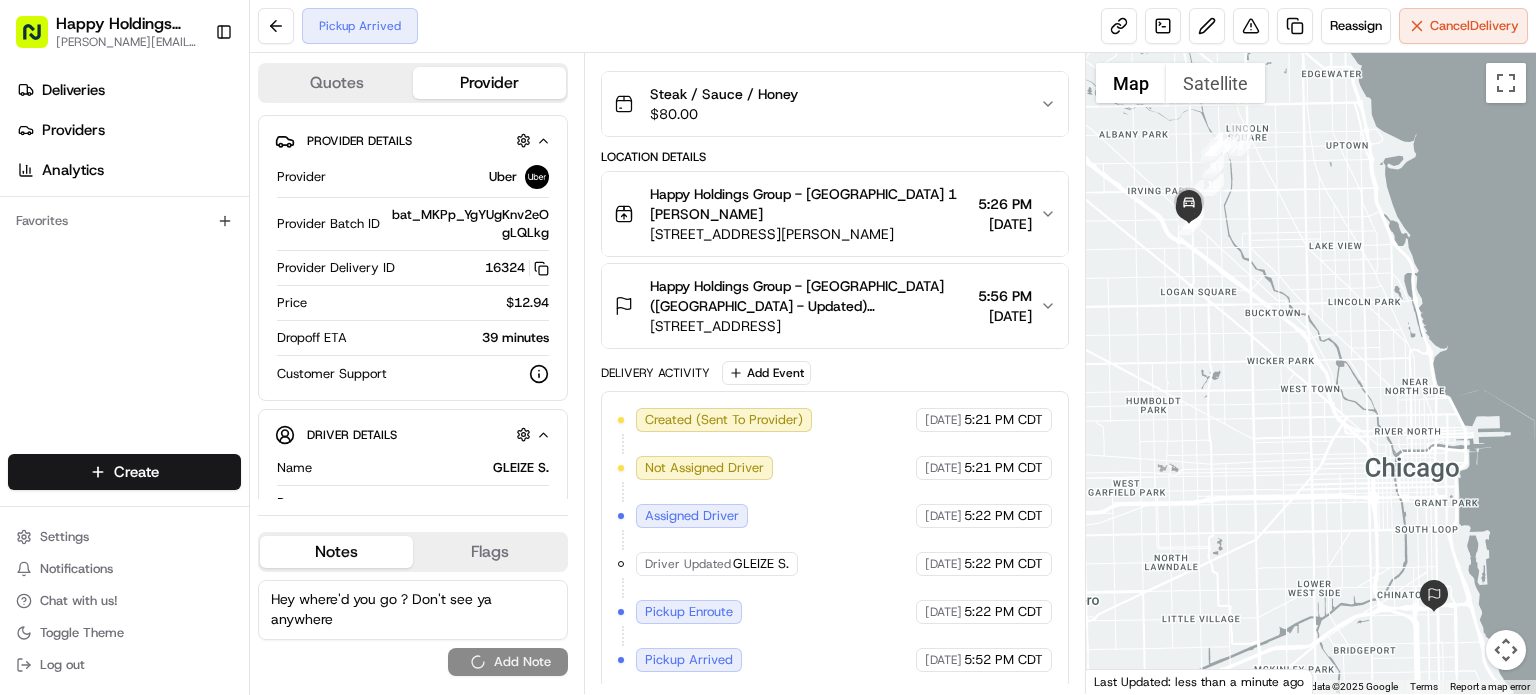 type 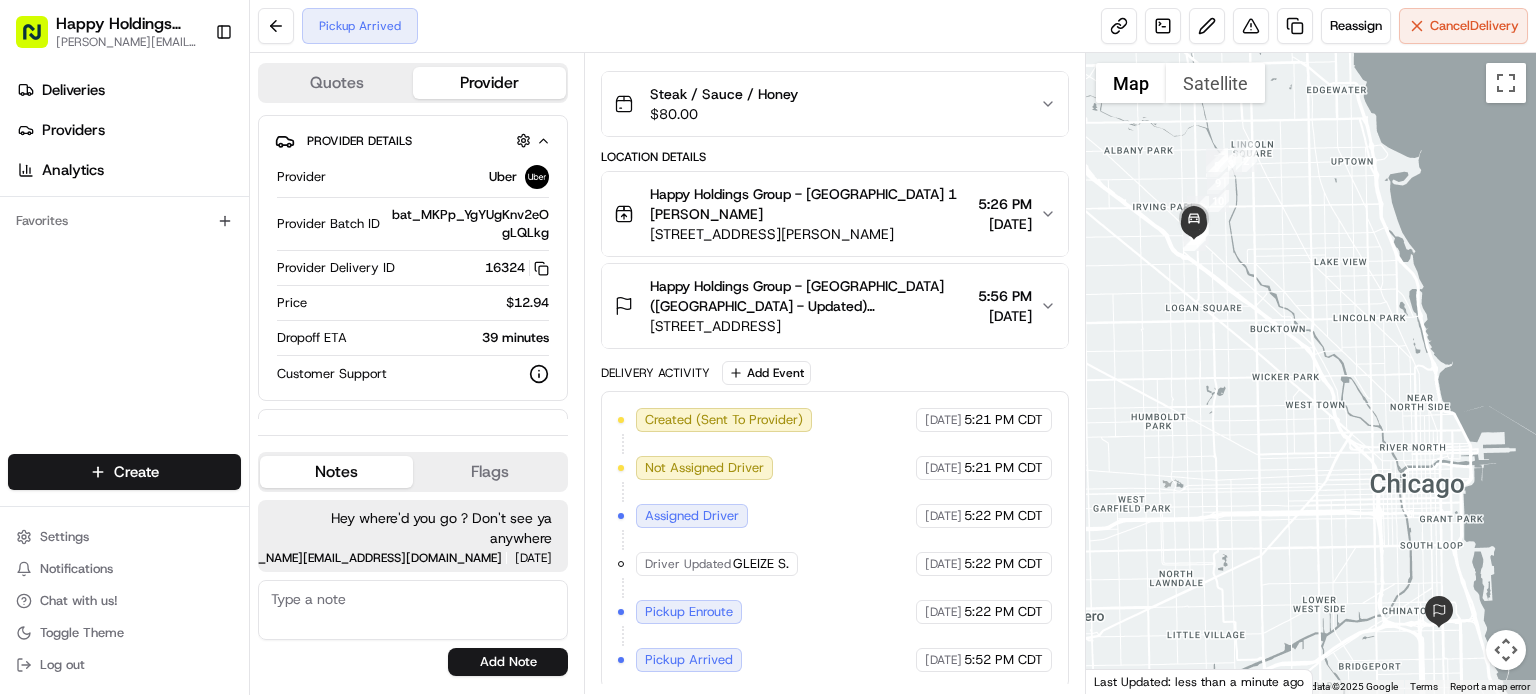 drag, startPoint x: 1180, startPoint y: 251, endPoint x: 1198, endPoint y: 299, distance: 51.264023 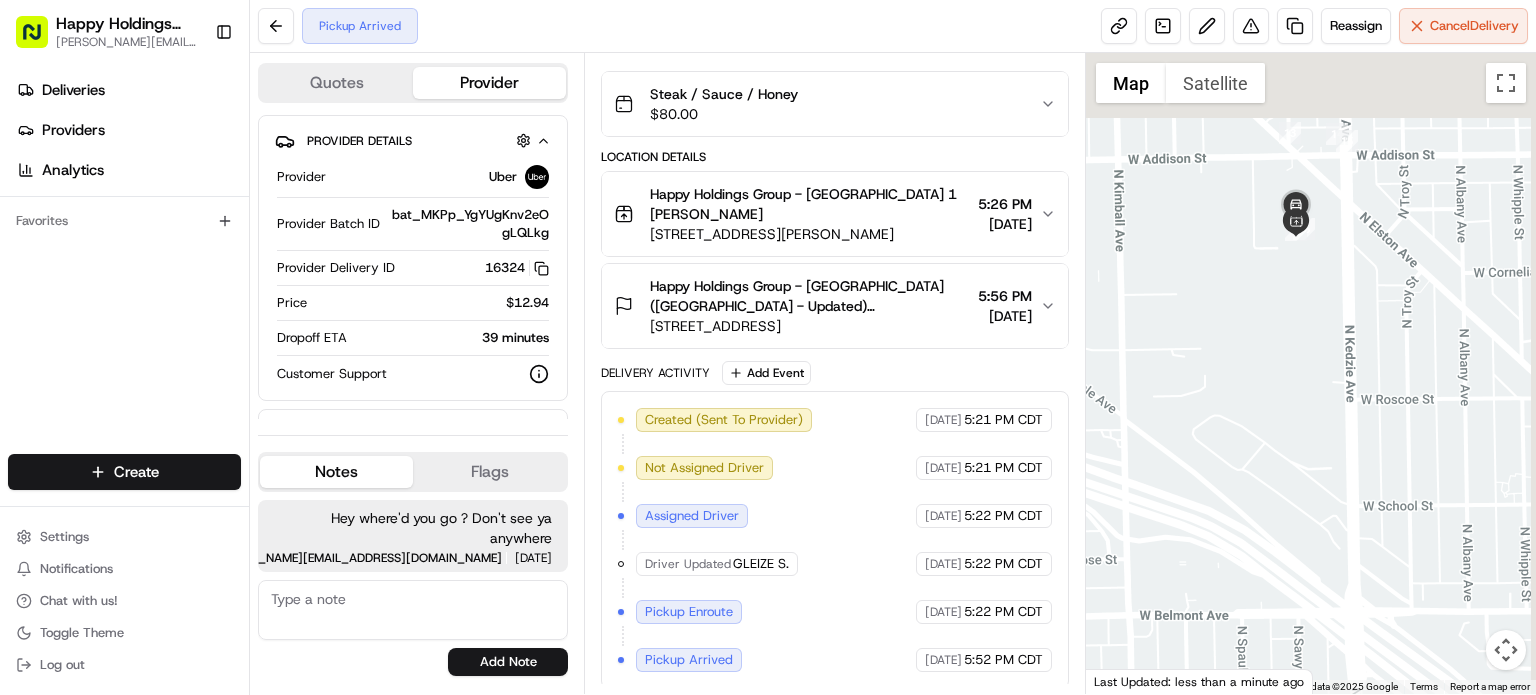 drag, startPoint x: 1227, startPoint y: 242, endPoint x: 1160, endPoint y: 644, distance: 407.54507 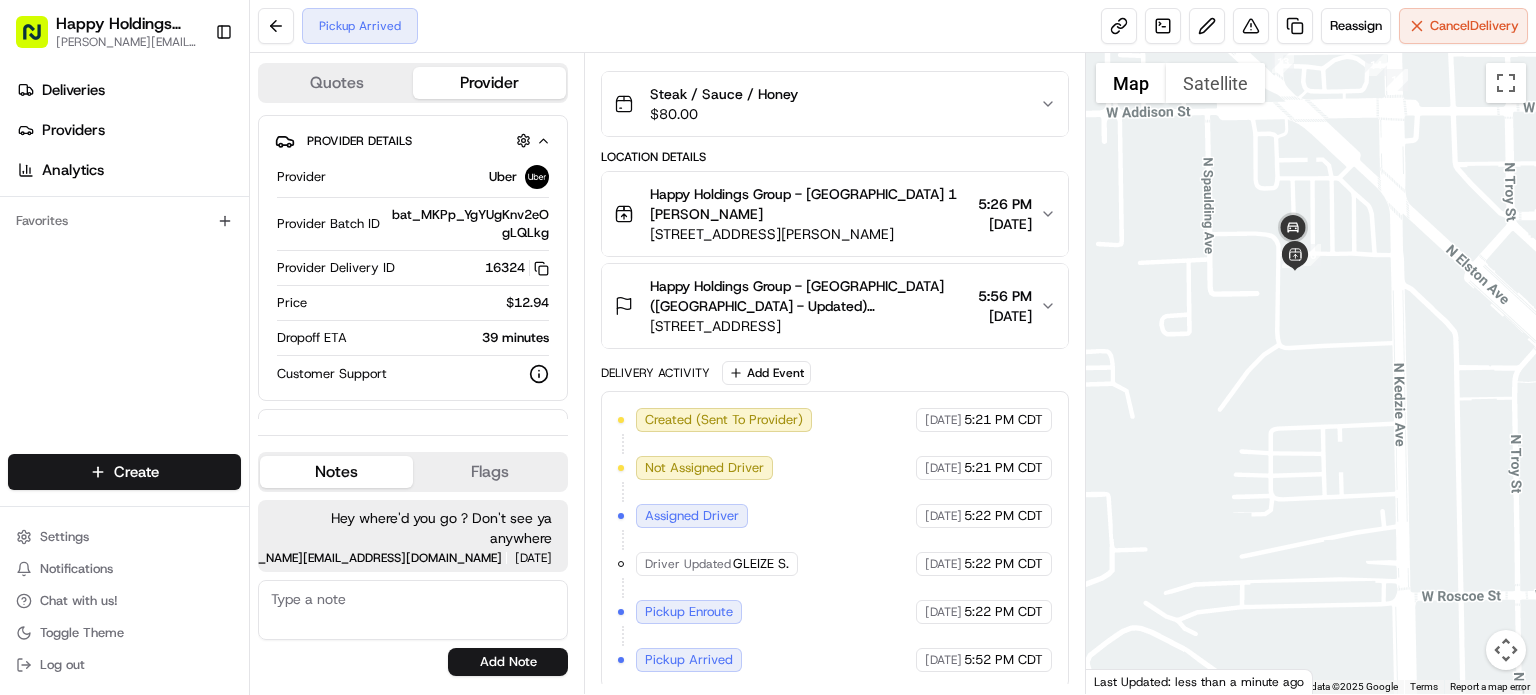 drag, startPoint x: 1273, startPoint y: 366, endPoint x: 1272, endPoint y: 566, distance: 200.0025 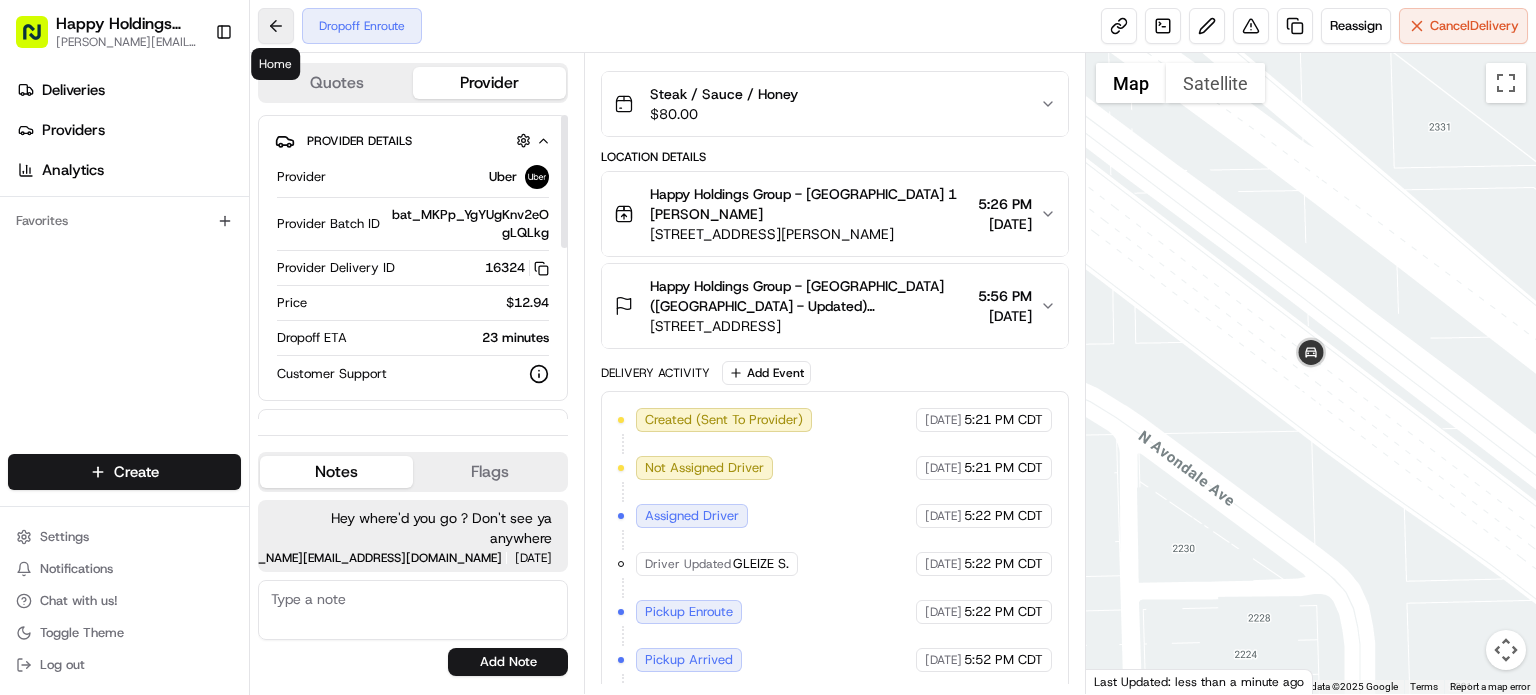 click at bounding box center [276, 26] 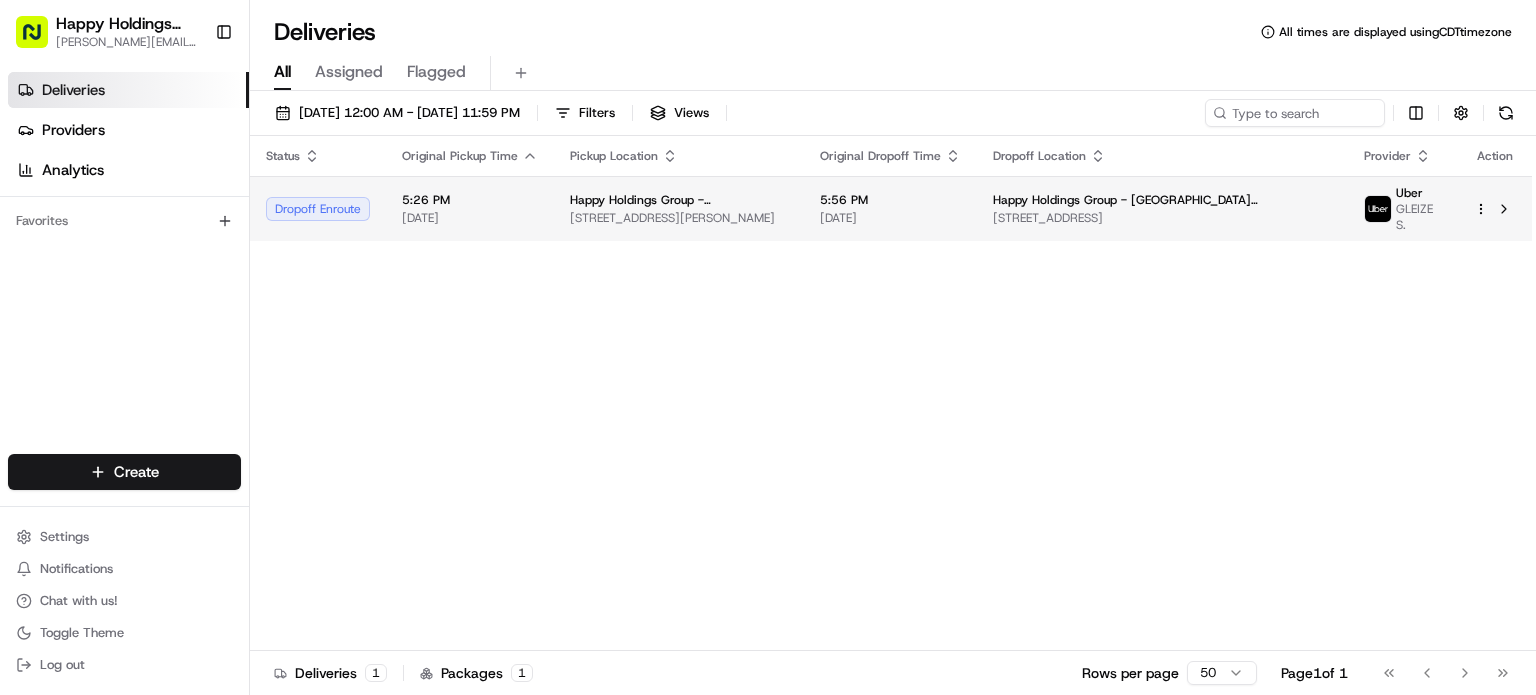 click on "[DATE]" at bounding box center (470, 218) 